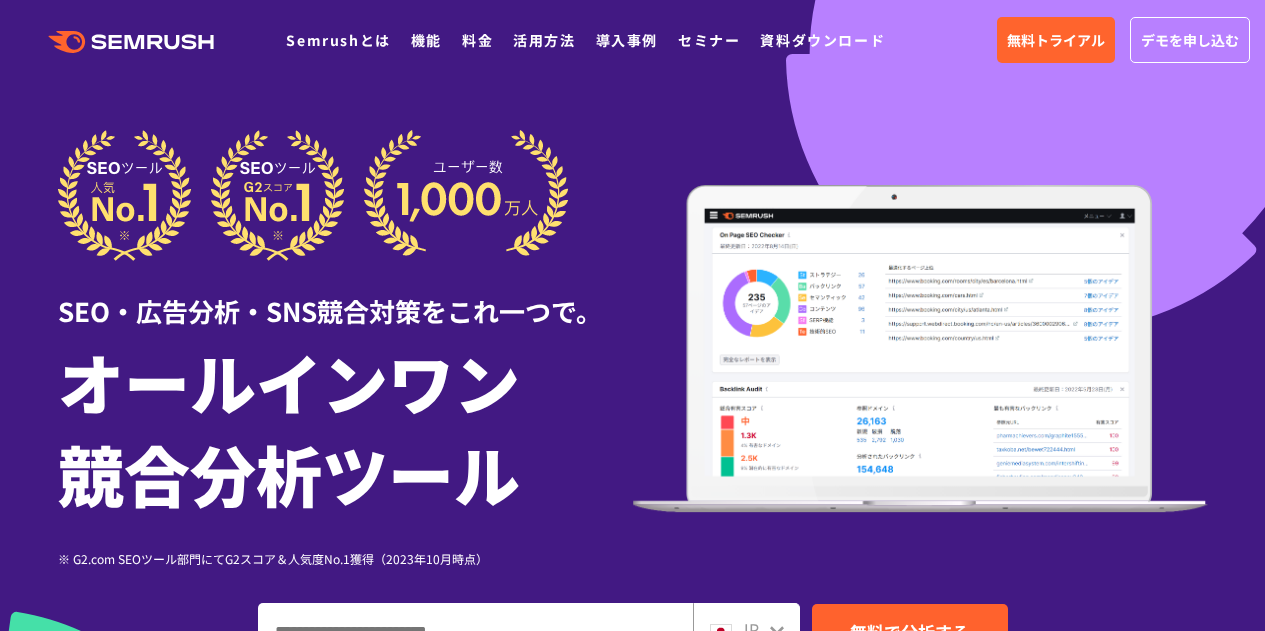 scroll, scrollTop: 0, scrollLeft: 0, axis: both 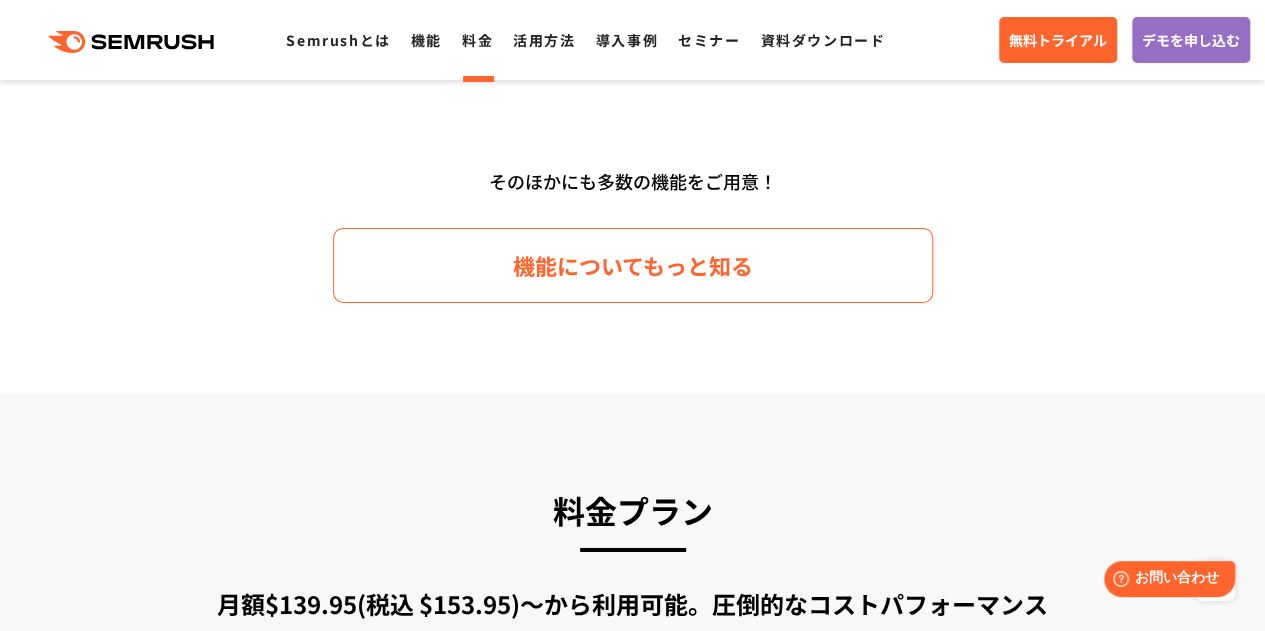 click on "料金" at bounding box center (477, 40) 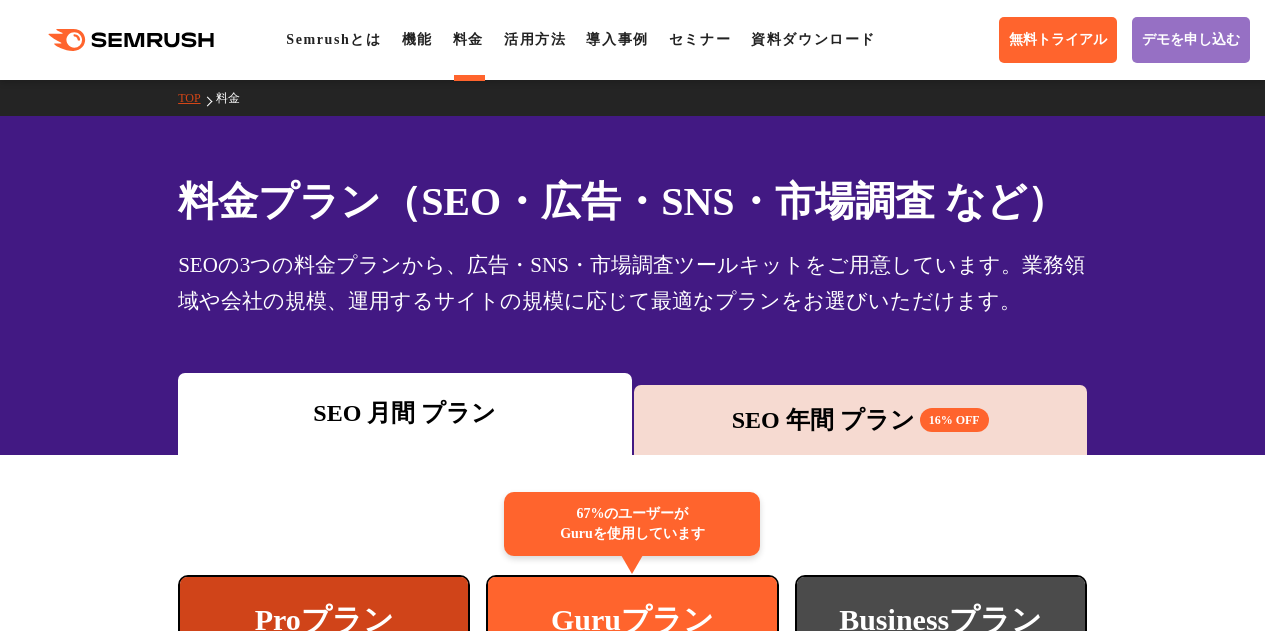 scroll, scrollTop: 0, scrollLeft: 0, axis: both 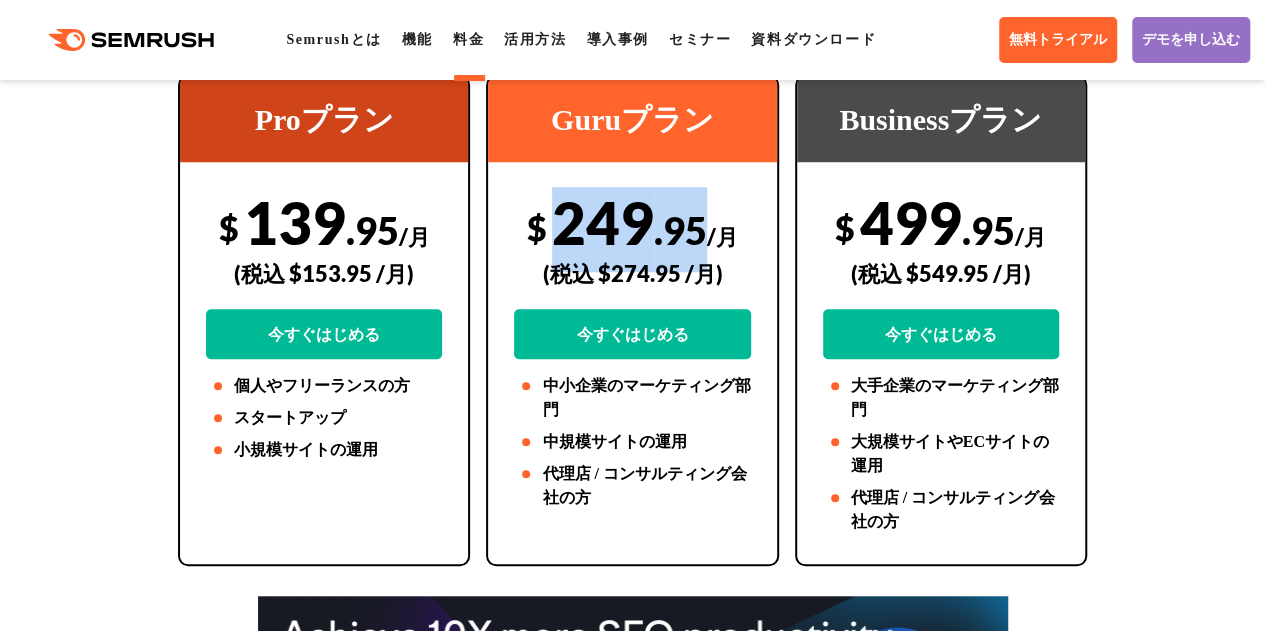 drag, startPoint x: 699, startPoint y: 225, endPoint x: 564, endPoint y: 207, distance: 136.19472 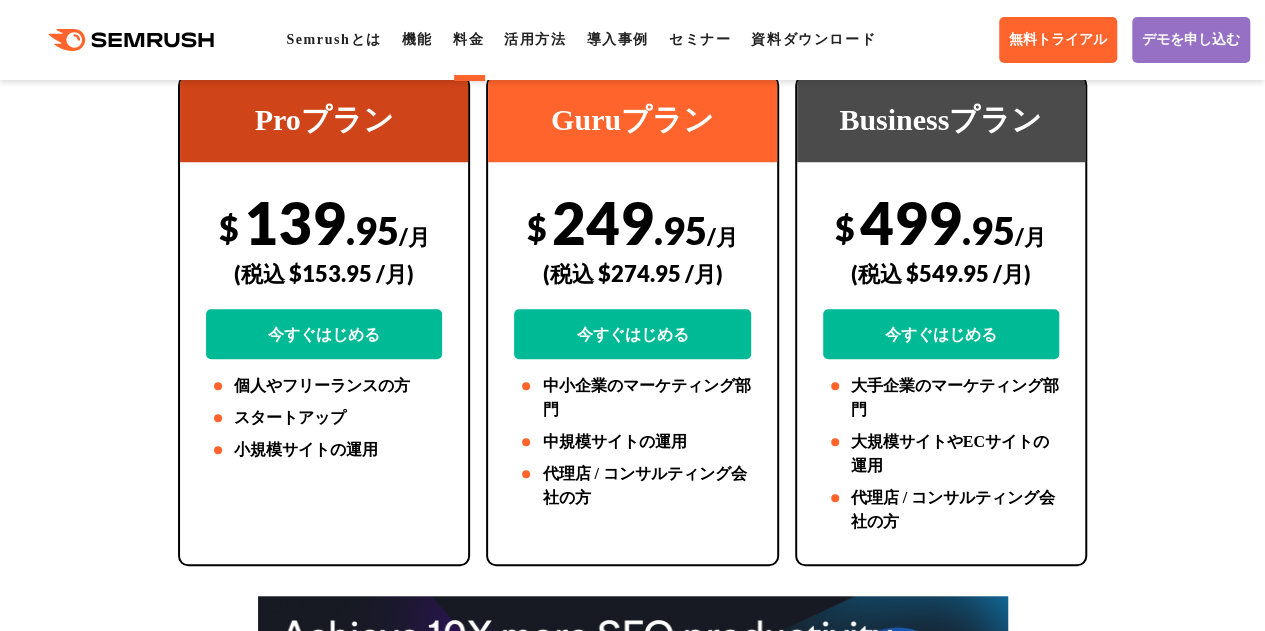 click on "67%のユーザーが Guruを使用しています
Guruプラン
$ 249 .95 /月
(税込 $274.95 /月)
今すぐはじめる
中小企業のマーケティング部門
中規模サイトの運用
代理店 / コンサルティング会社の方" at bounding box center (632, 320) 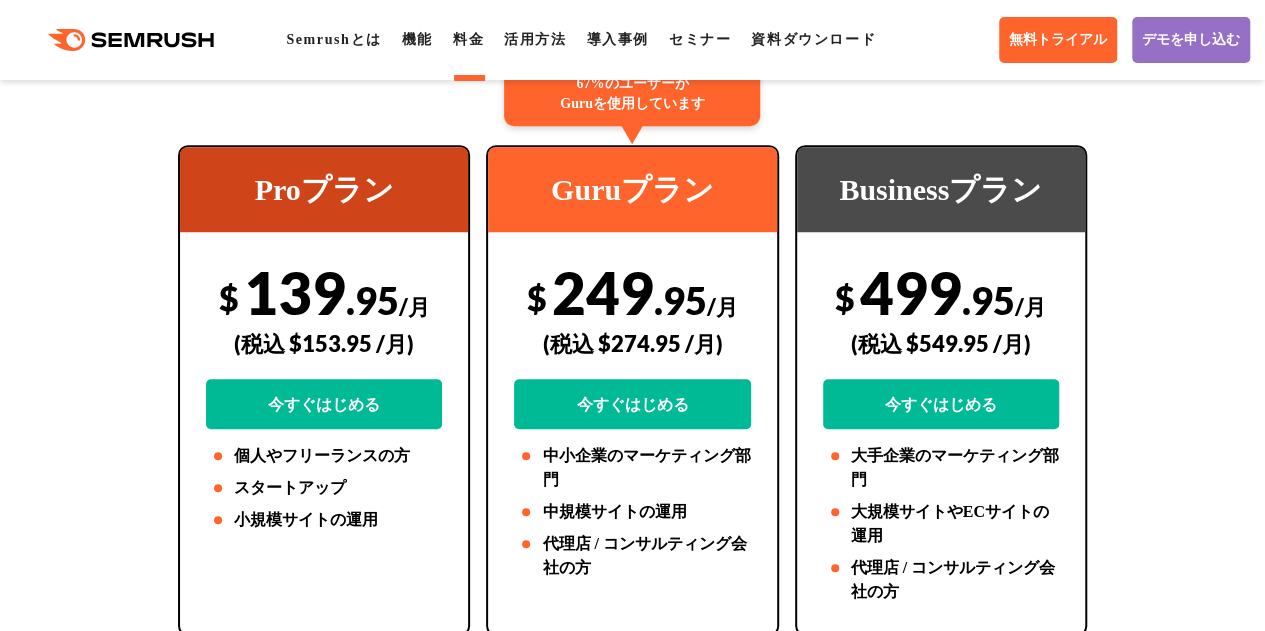scroll, scrollTop: 300, scrollLeft: 0, axis: vertical 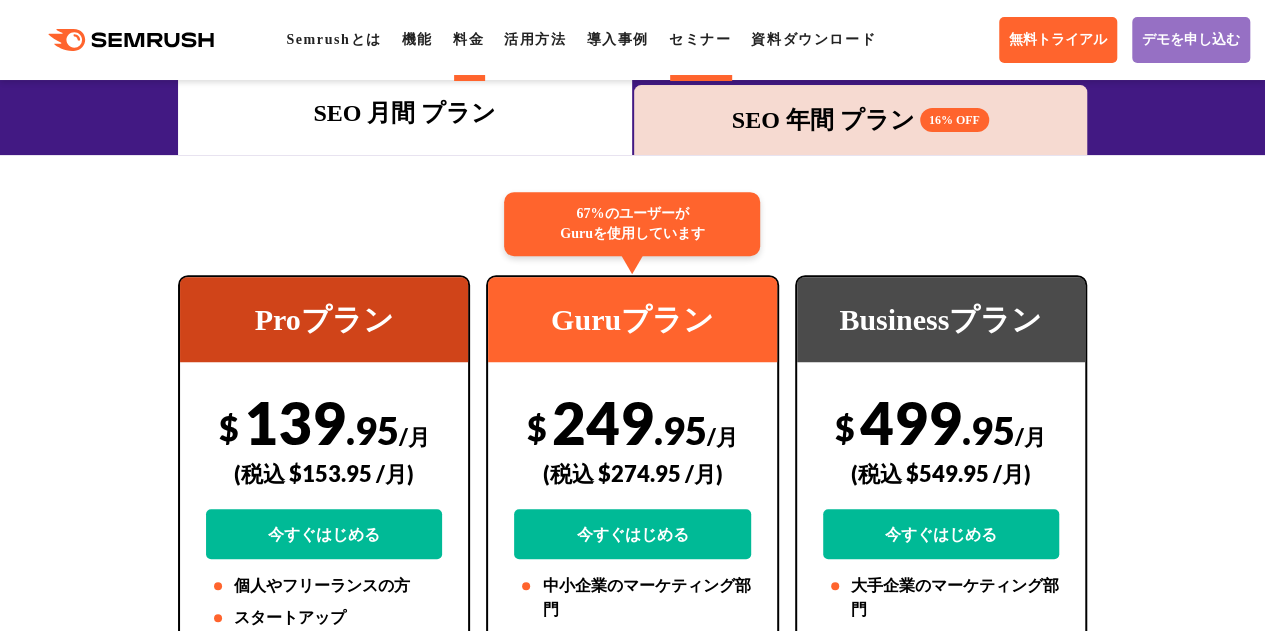 click on ".cls-1 {fill: #fff;} .cls {fill: #FF642D;}
.cls {fill: #FF642D;} .cls {fill: #FF642D;}
Semrushとは
機能
料金
活用方法
導入事例
セミナー
資料ダウンロード
無料トライアル
デモを申し込む
TOP
料金
料金プラン（SEO・広告・SNS・市場調査 など）
16% OFF $" at bounding box center (632, 3756) 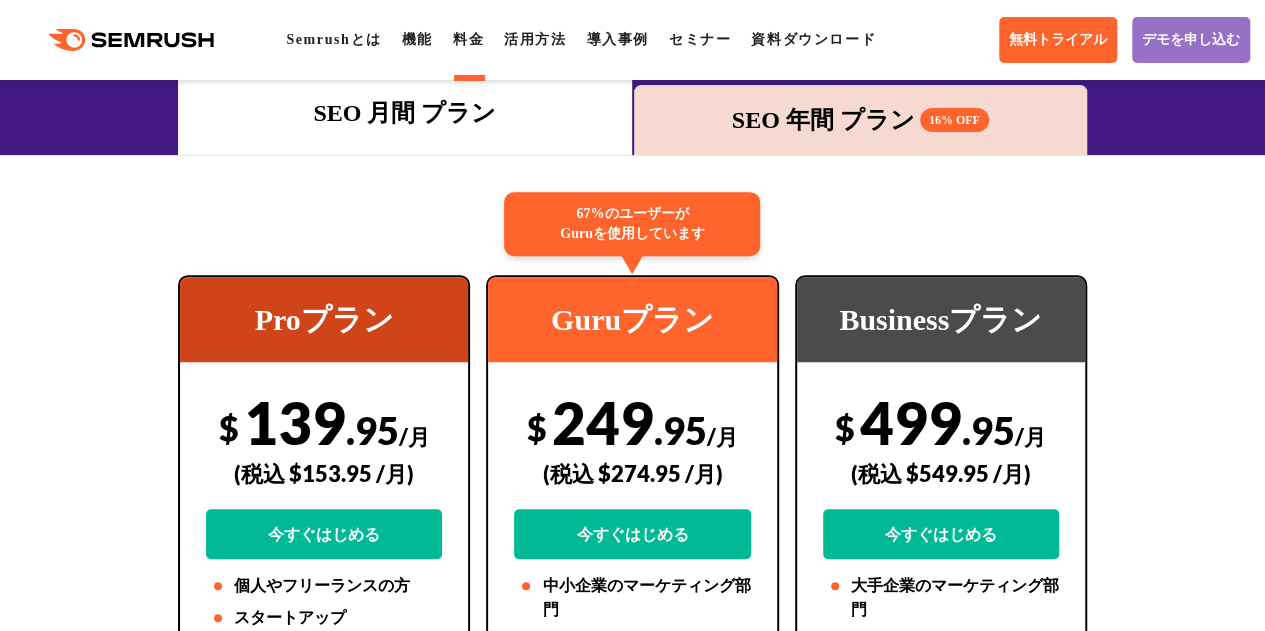 click on "SEO 年間 プラン 16% OFF" at bounding box center [860, 120] 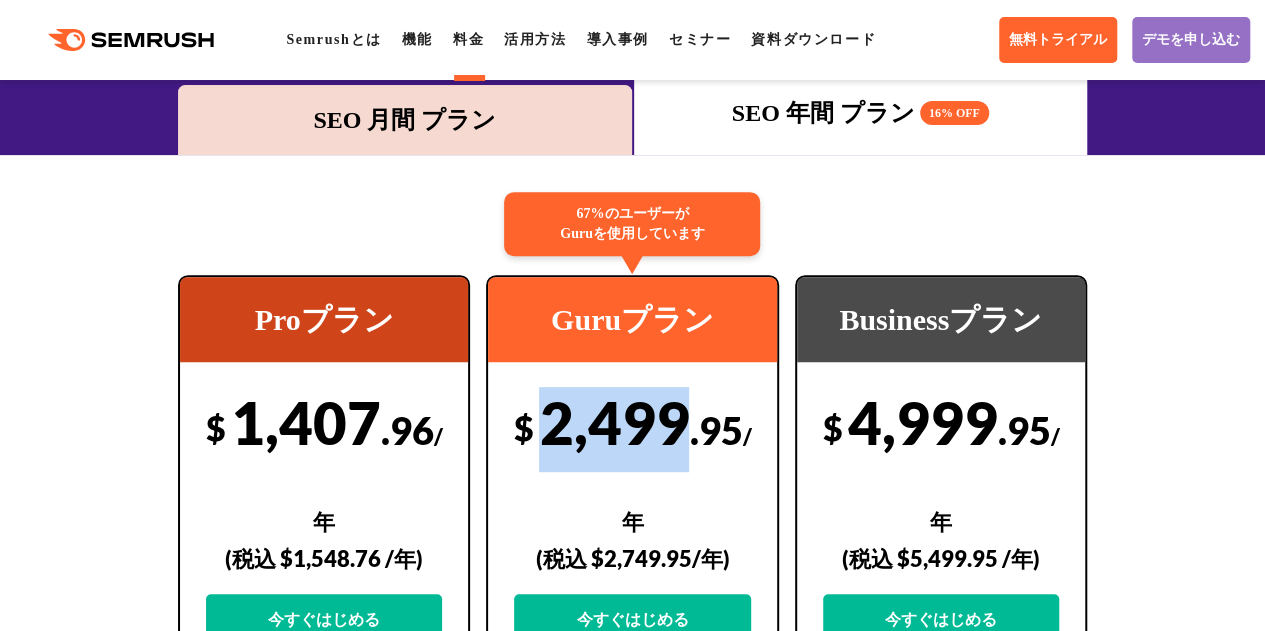 drag, startPoint x: 674, startPoint y: 425, endPoint x: 550, endPoint y: 417, distance: 124.2578 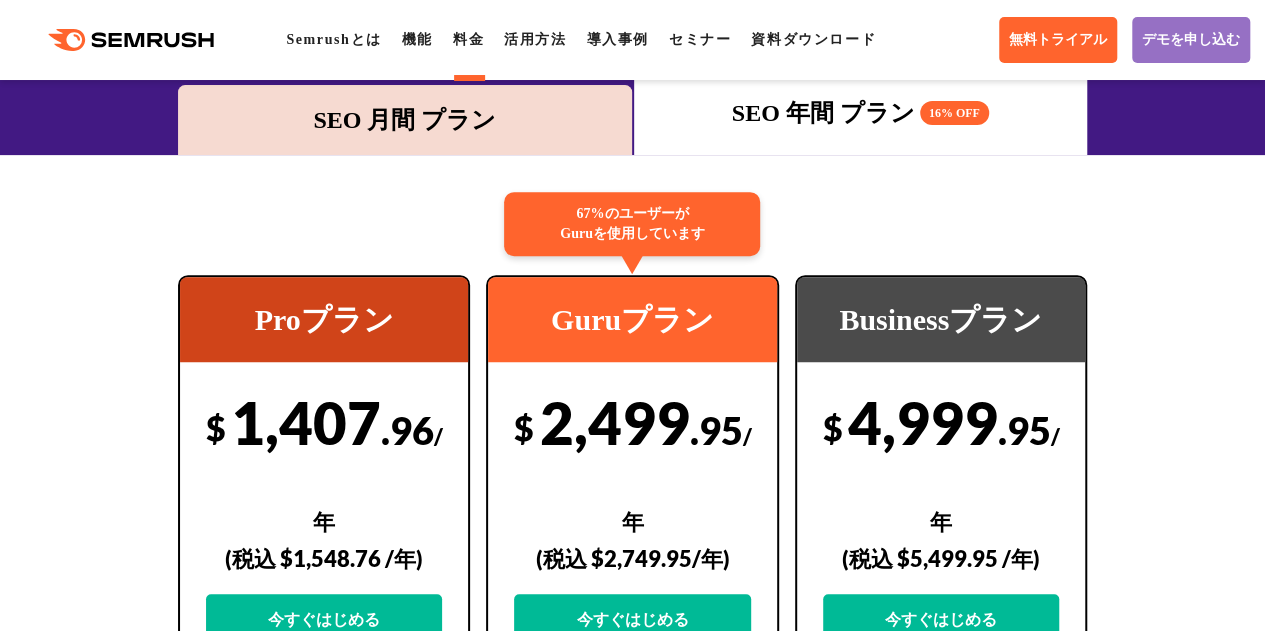 click on "Proプラン
$ 1,407 .96 /年
(税込 $1,548.76 /年)
今すぐはじめる
個人やフリーランスの方
スタートアップ
小規模サイトの運用
67%のユーザーが Guruを使用しています
Guruプラン
$ 2,499 .95 /年
(税込 $2,749.95/年)
今すぐはじめる
中小企業のマーケティング部門
中規模サイトの運用" at bounding box center [632, 2934] 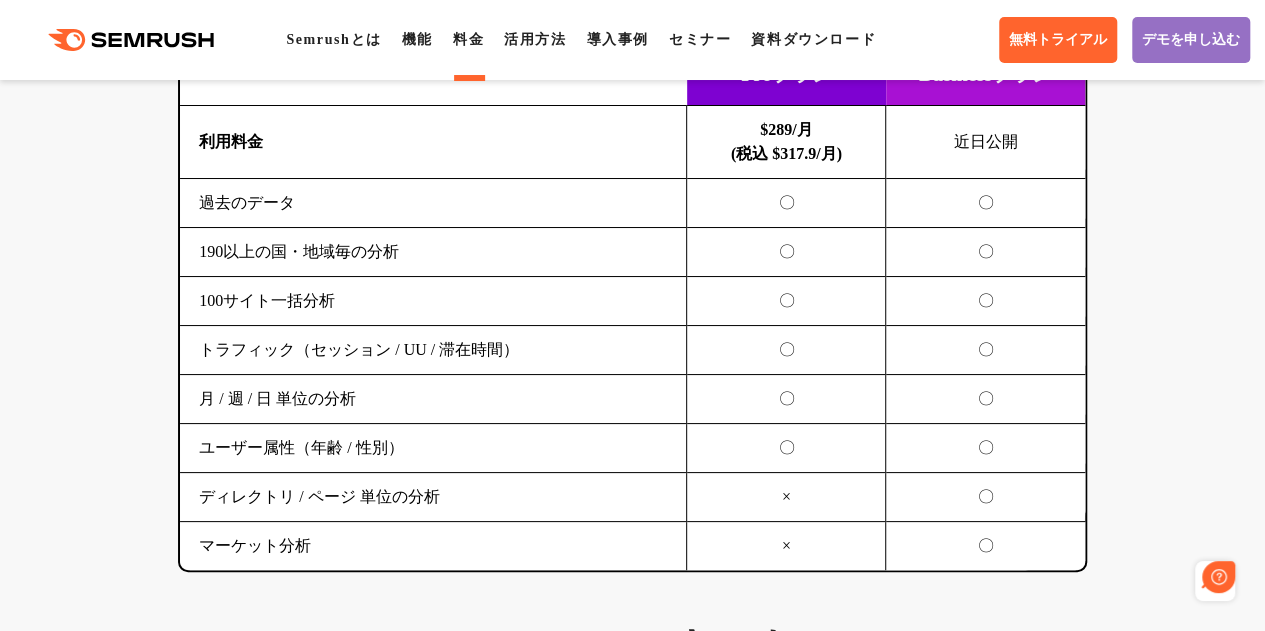 scroll, scrollTop: 3600, scrollLeft: 0, axis: vertical 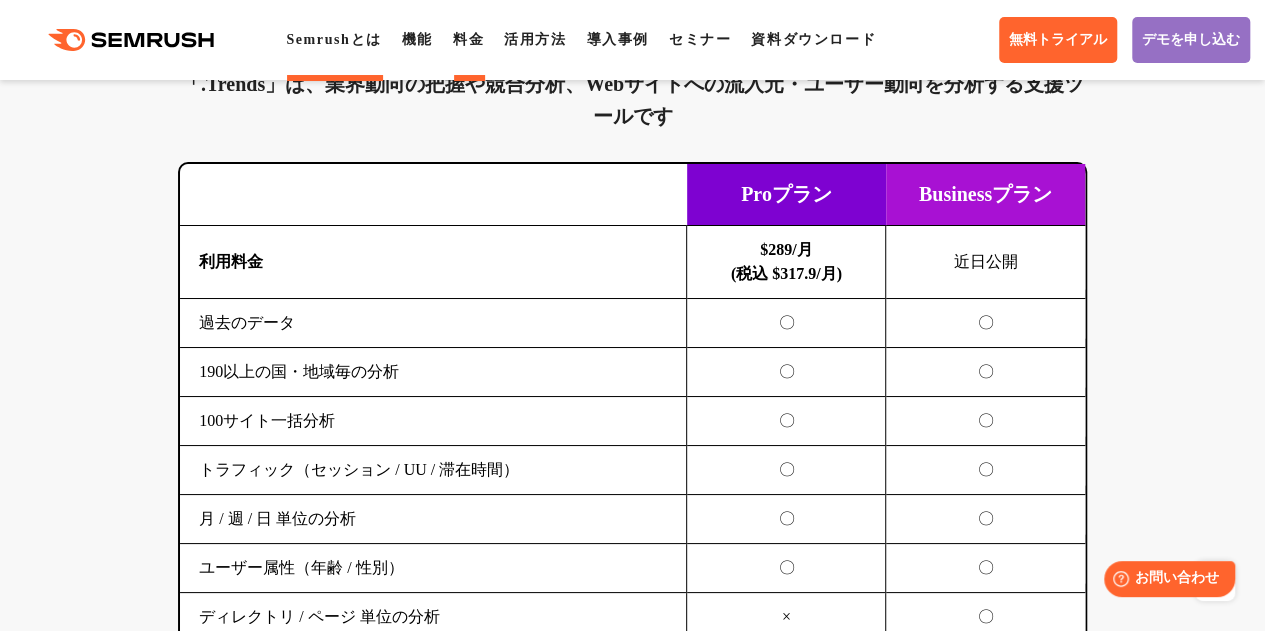 click on "Semrushとは" at bounding box center (333, 39) 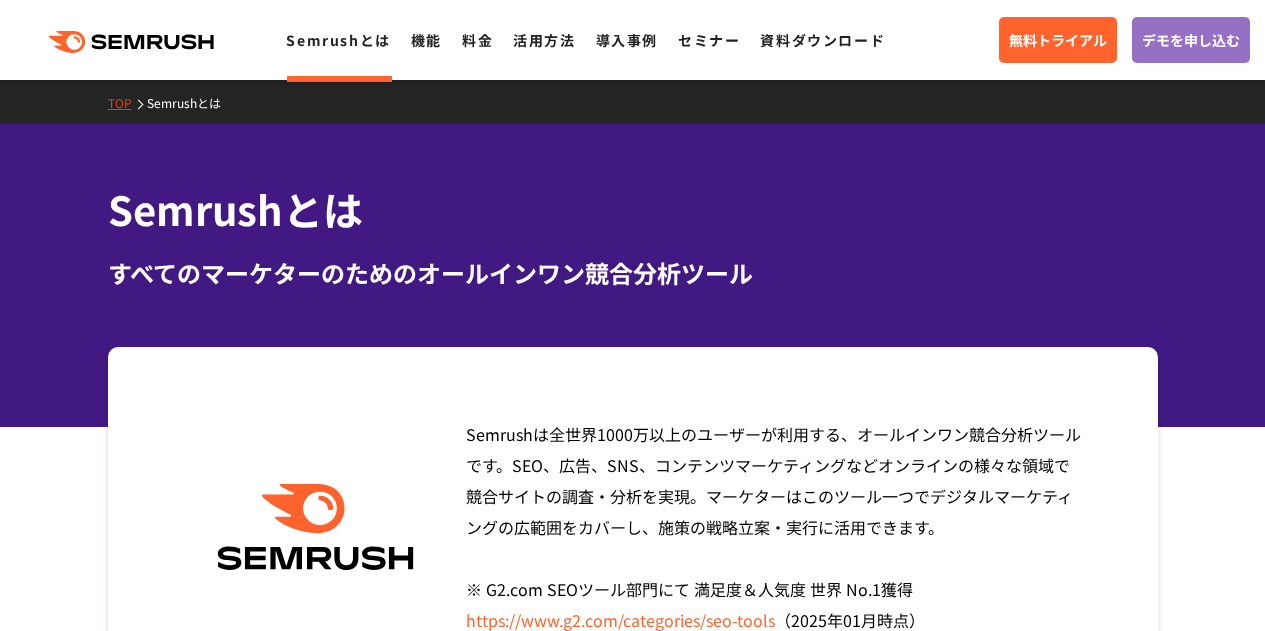 scroll, scrollTop: 0, scrollLeft: 0, axis: both 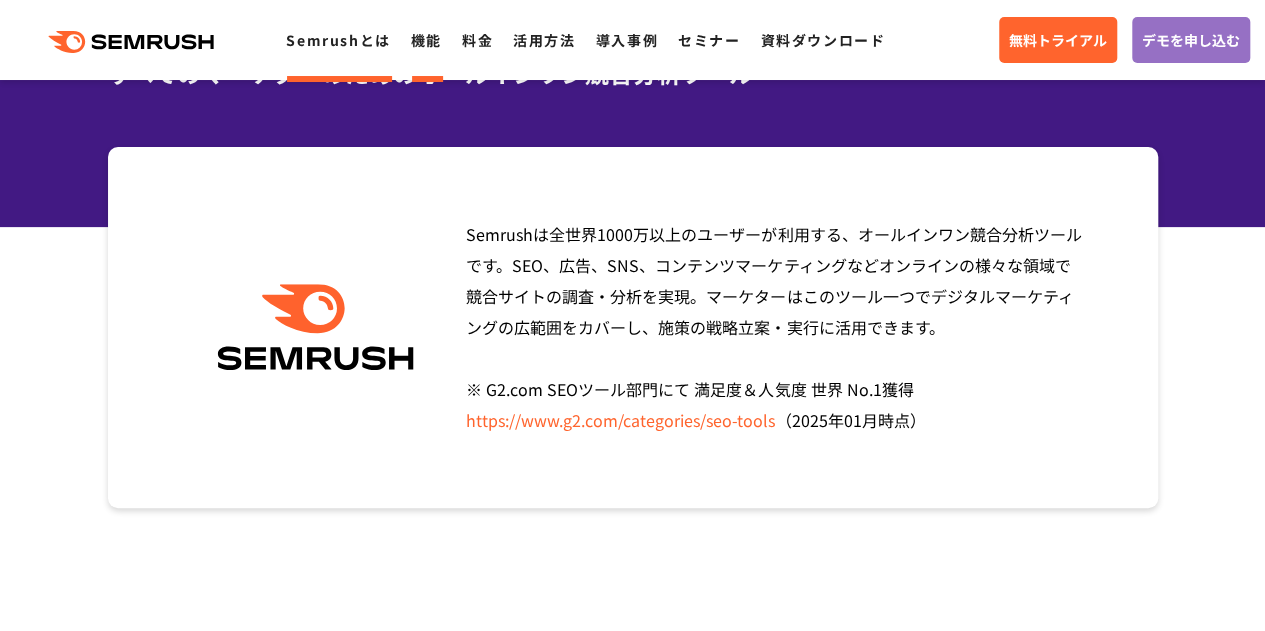 click on "機能" at bounding box center [426, 40] 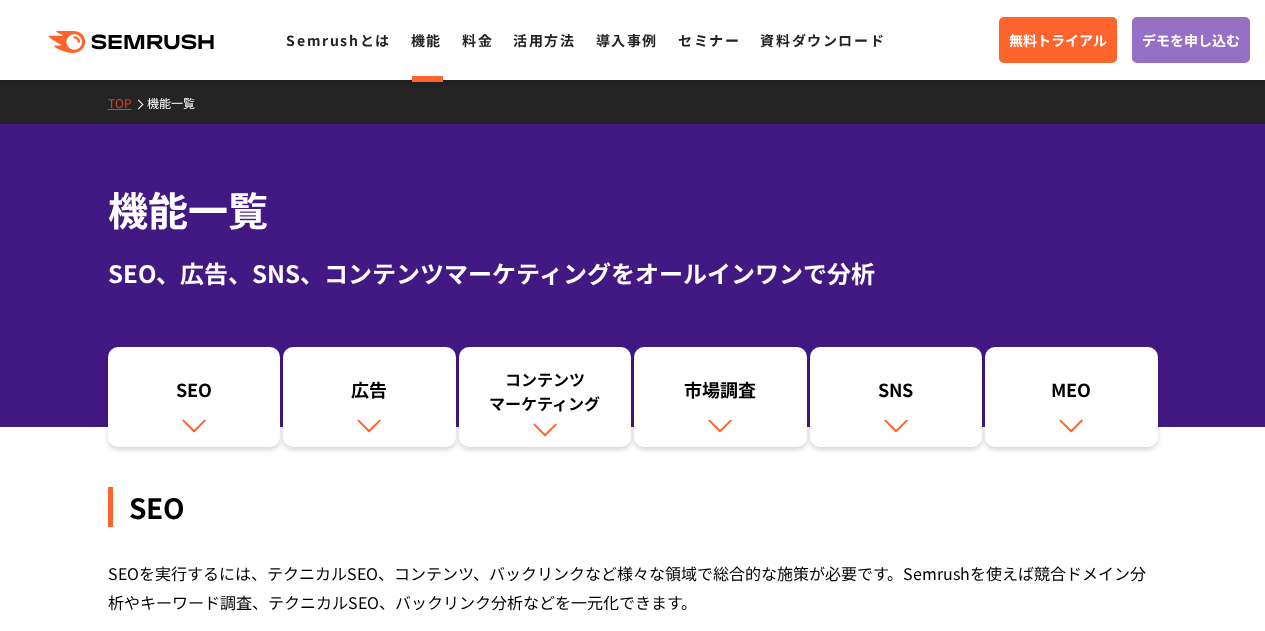scroll, scrollTop: 300, scrollLeft: 0, axis: vertical 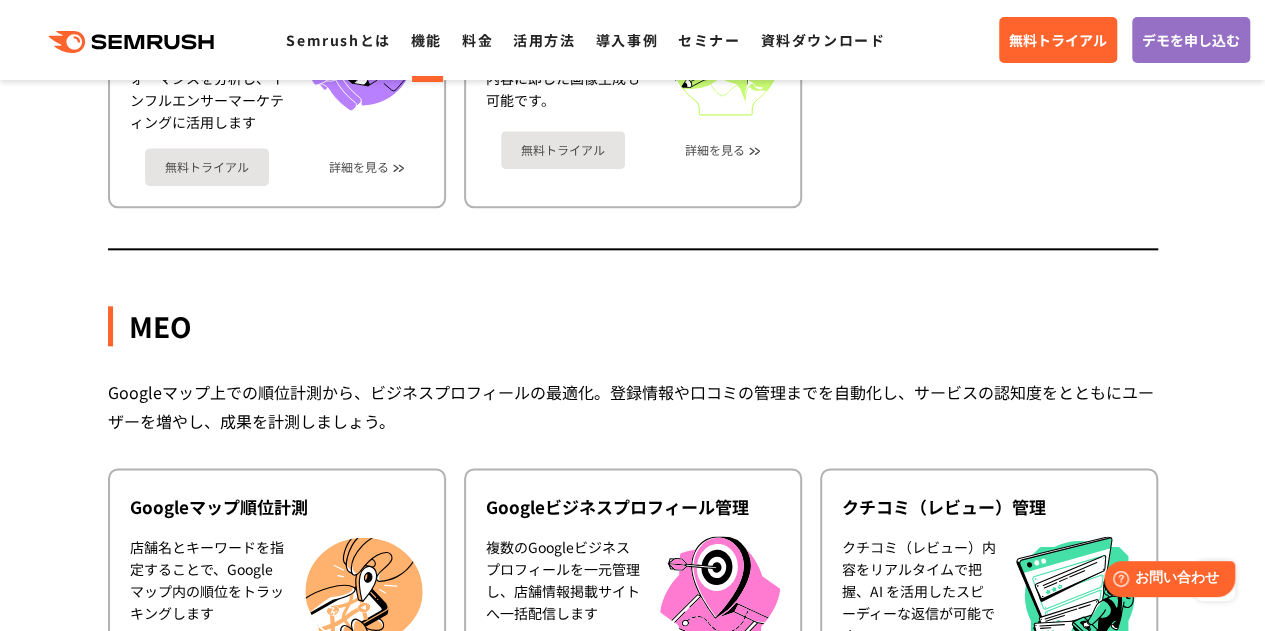 click on ".cls {fill: #FF642D;} .cls {fill: #FF642D;}
Semrushとは
機能
料金
活用方法
導入事例
セミナー
資料ダウンロード
無料トライアル
デモを申し込む" at bounding box center (632, 40) 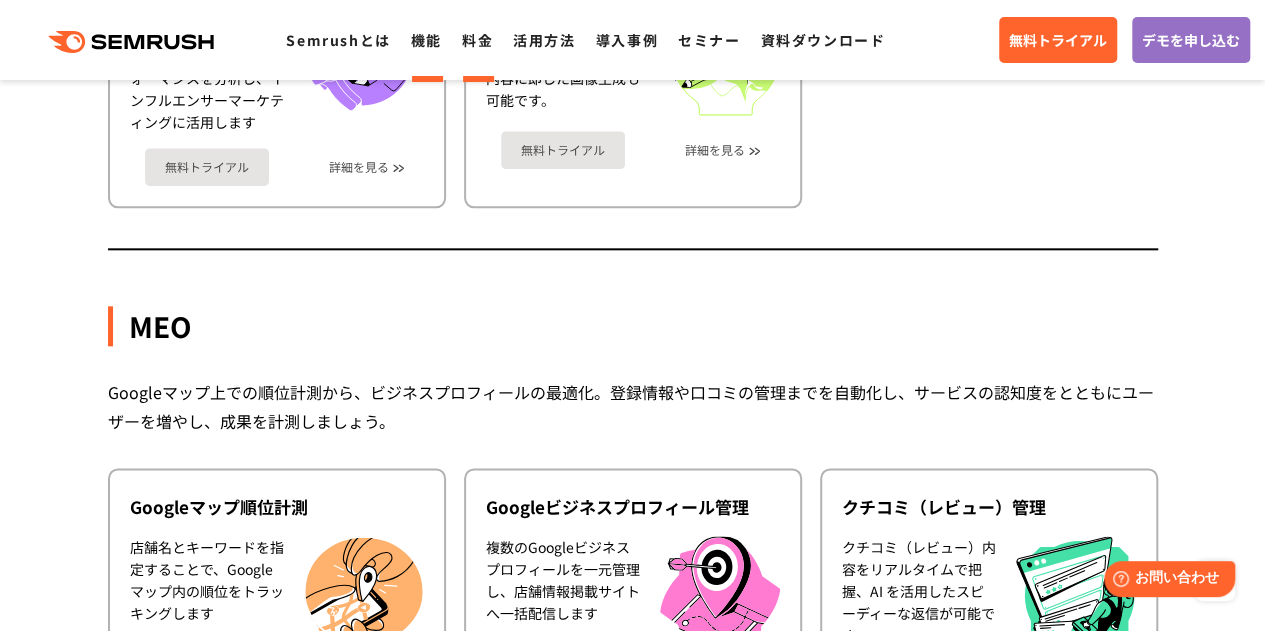 click on "料金" at bounding box center (477, 40) 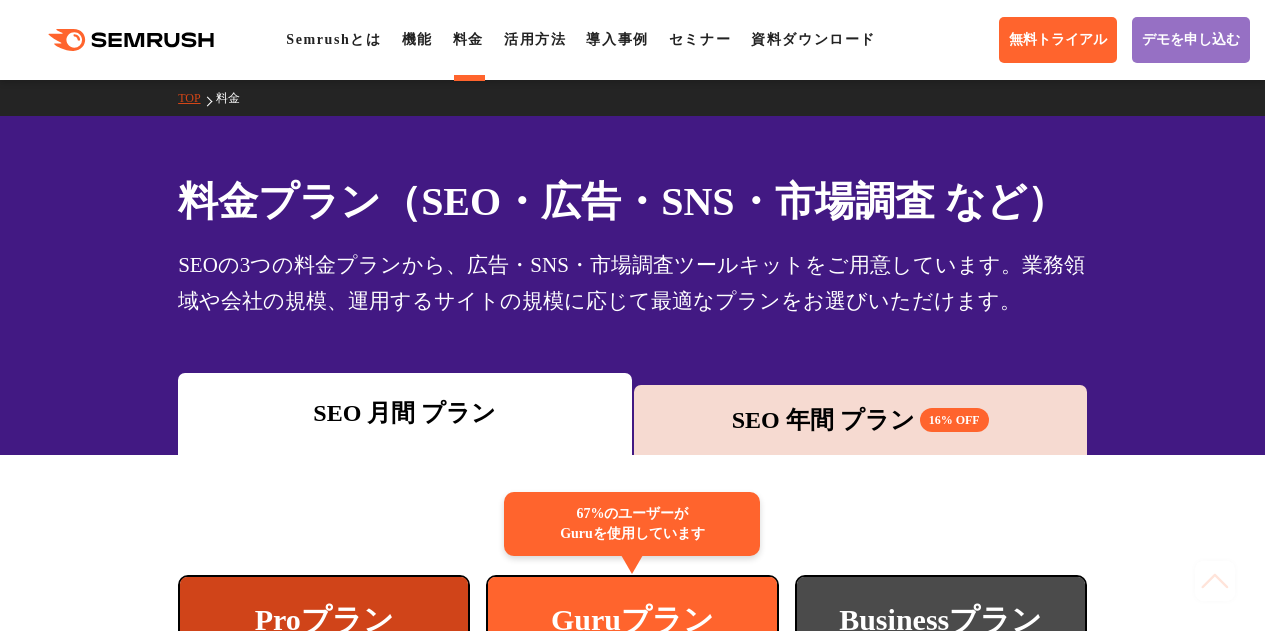 scroll, scrollTop: 900, scrollLeft: 0, axis: vertical 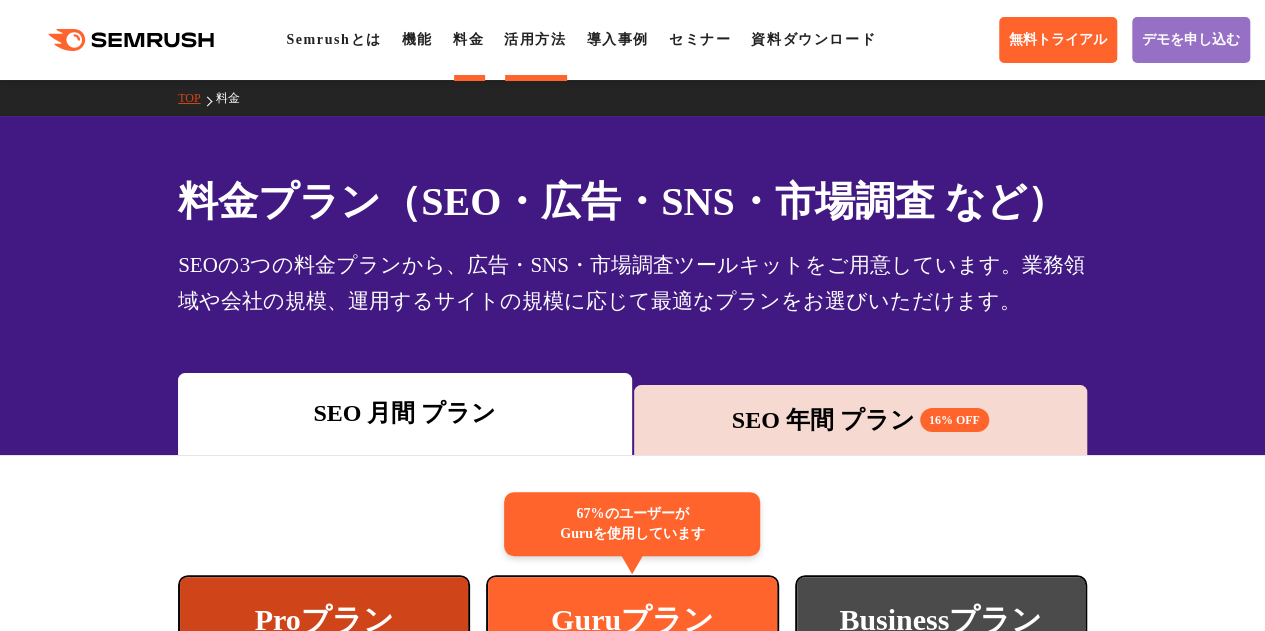 click on "活用方法" at bounding box center [535, 39] 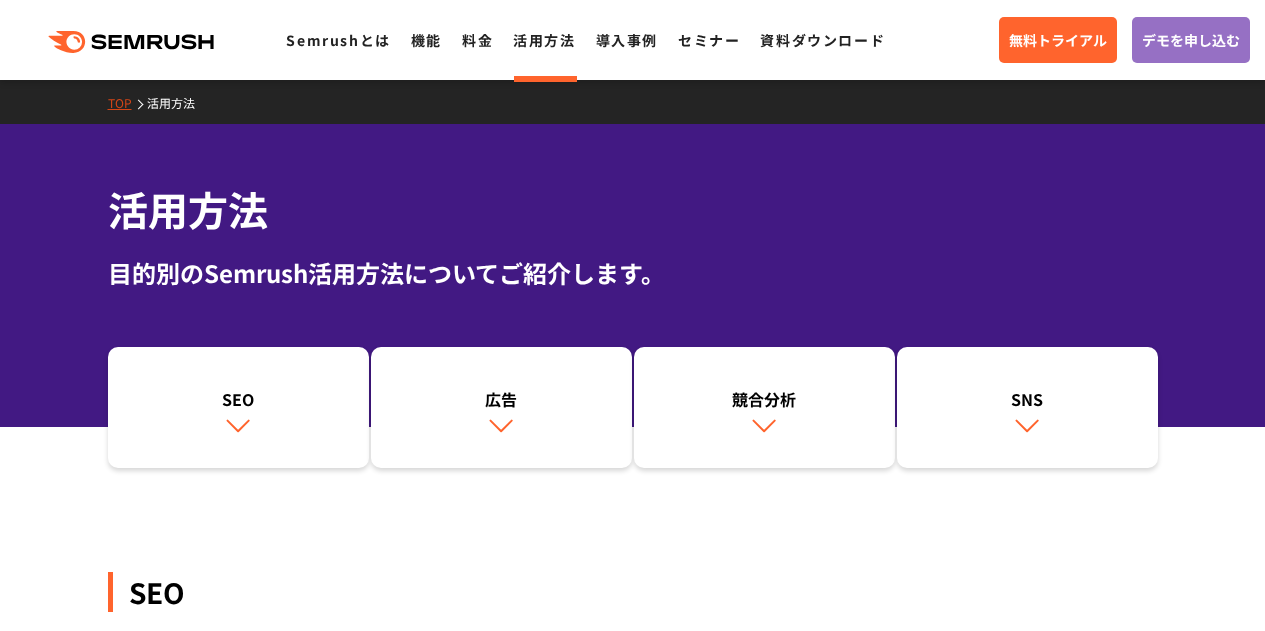 scroll, scrollTop: 0, scrollLeft: 0, axis: both 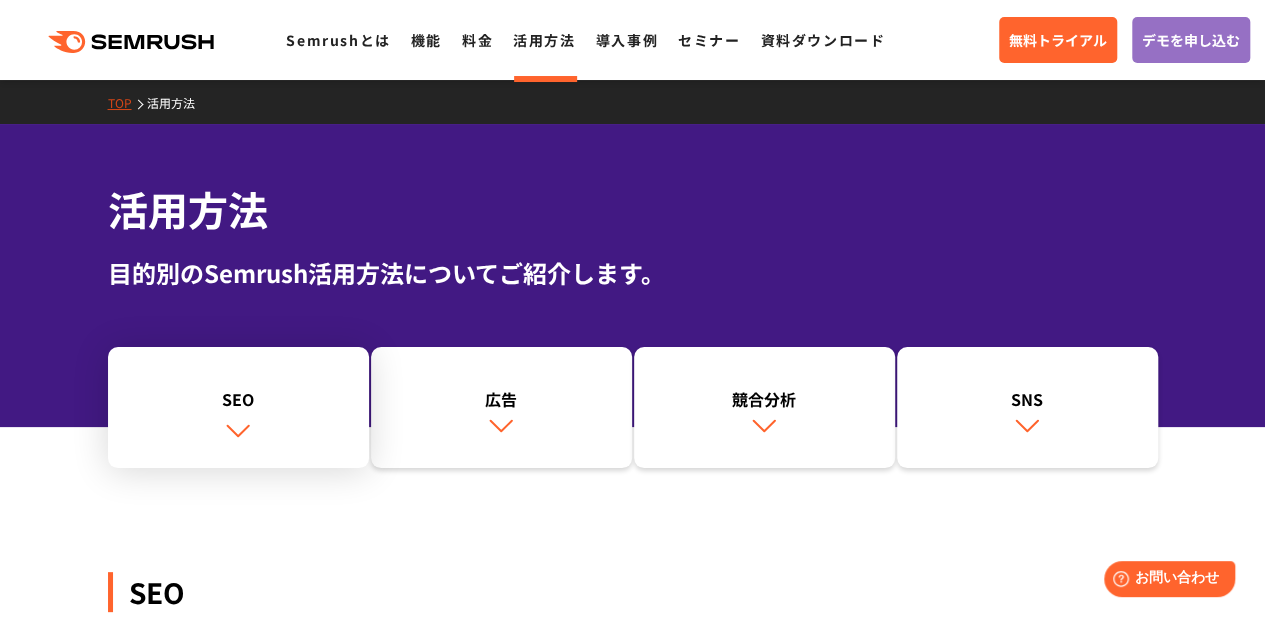 click on "SEO" at bounding box center [238, 408] 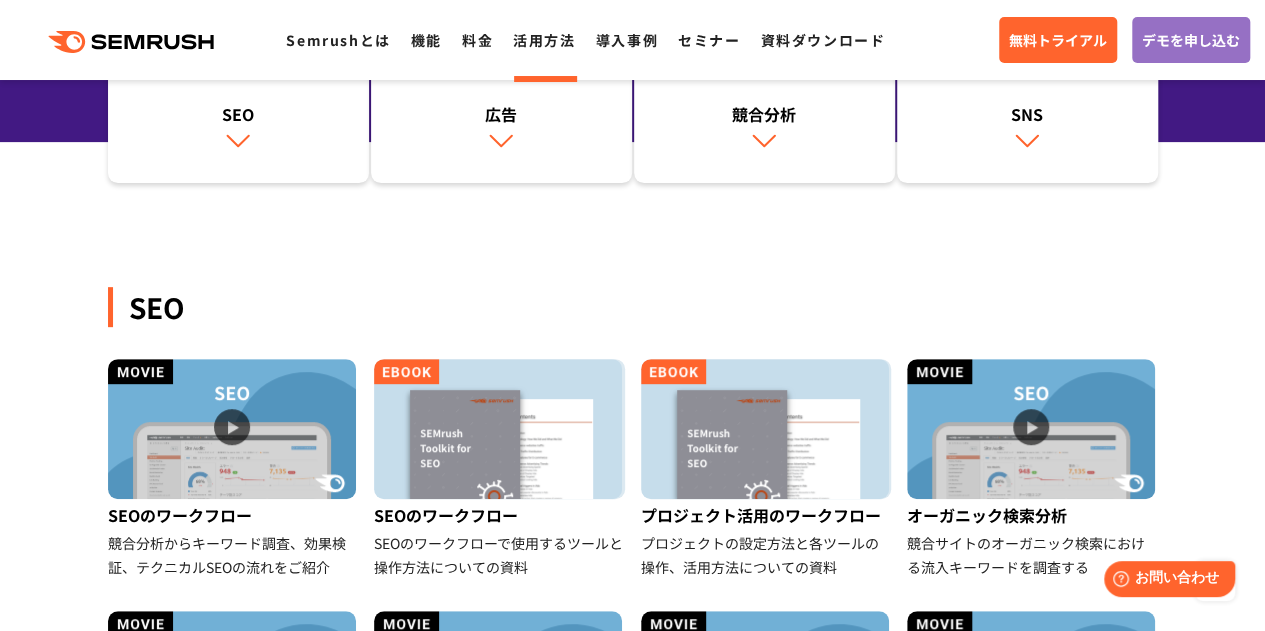 scroll, scrollTop: 0, scrollLeft: 0, axis: both 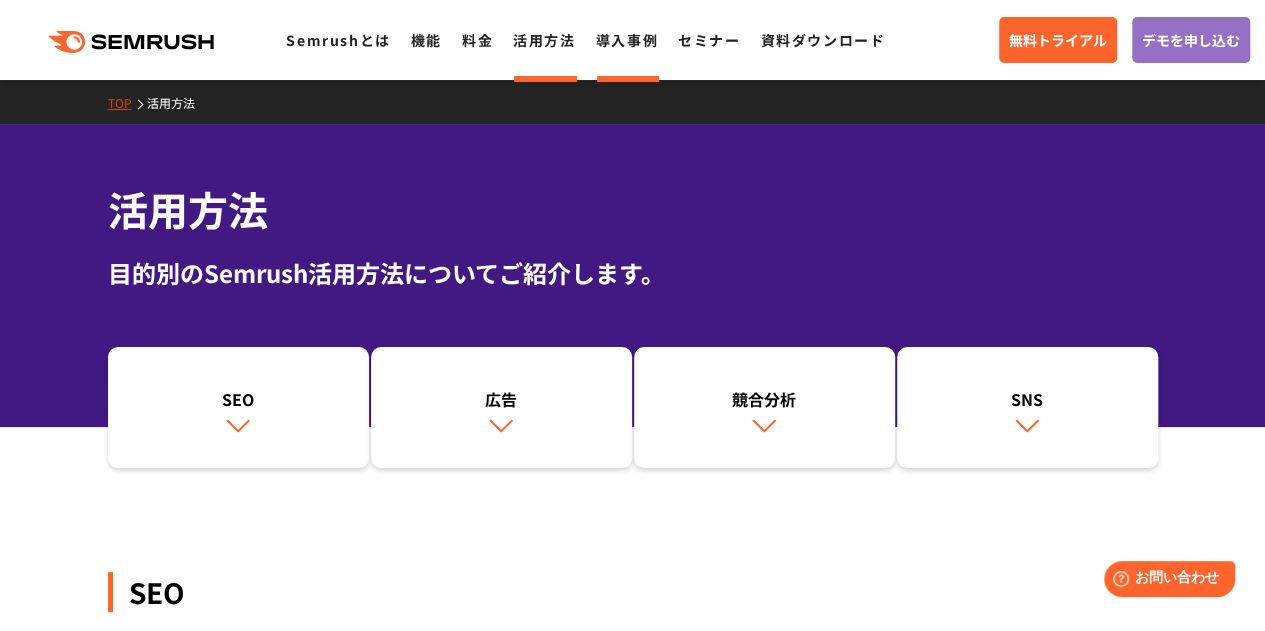 click on "導入事例" at bounding box center (627, 40) 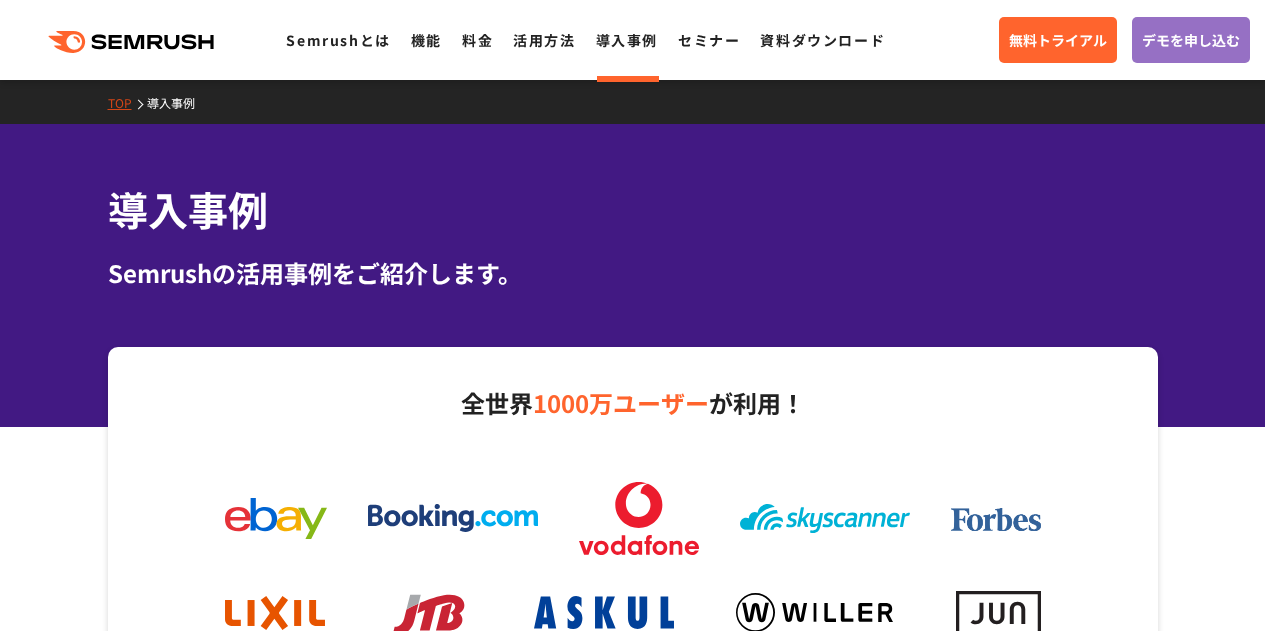 scroll, scrollTop: 0, scrollLeft: 0, axis: both 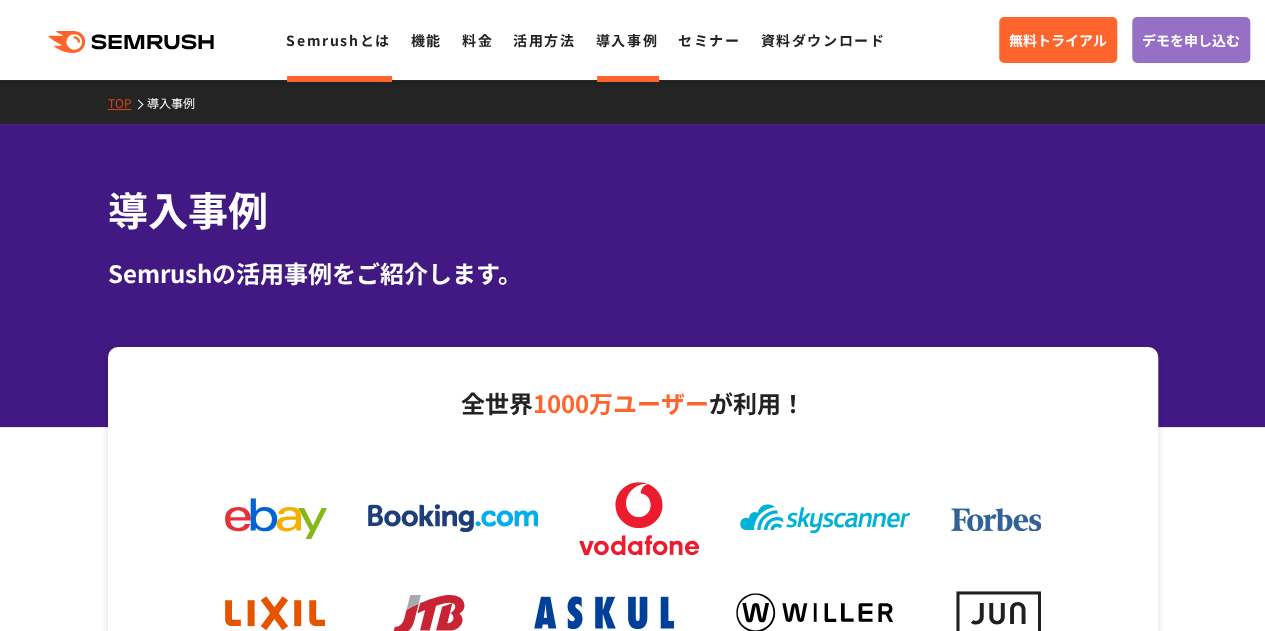 click on "Semrushとは" at bounding box center (338, 40) 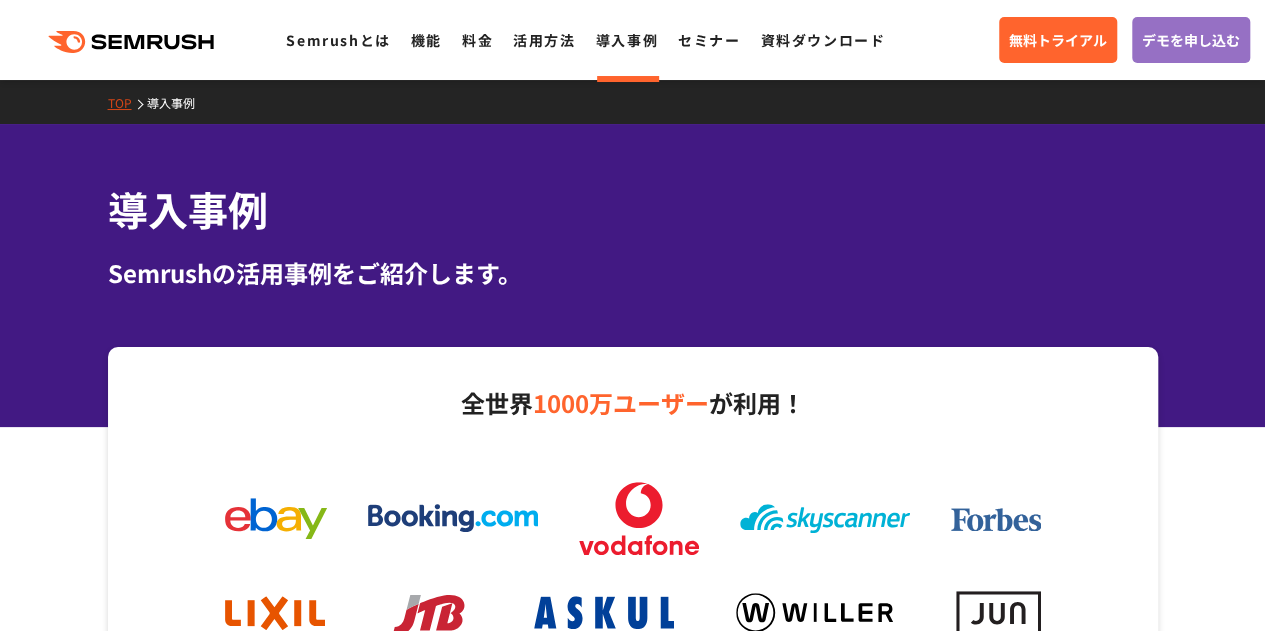 click on ".cls {fill: #FF642D;} .cls {fill: #FF642D;}
Semrushとは
機能
料金
活用方法
導入事例
セミナー
資料ダウンロード
無料トライアル
デモを申し込む" at bounding box center (632, 40) 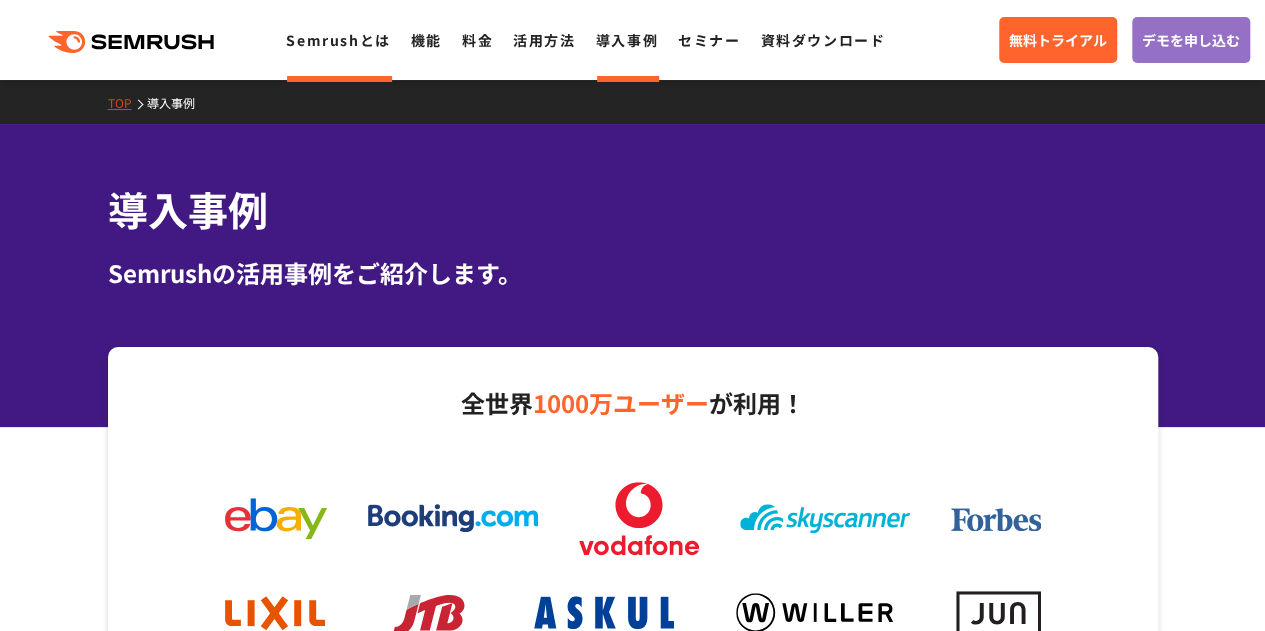 click on "Semrushとは" at bounding box center (338, 40) 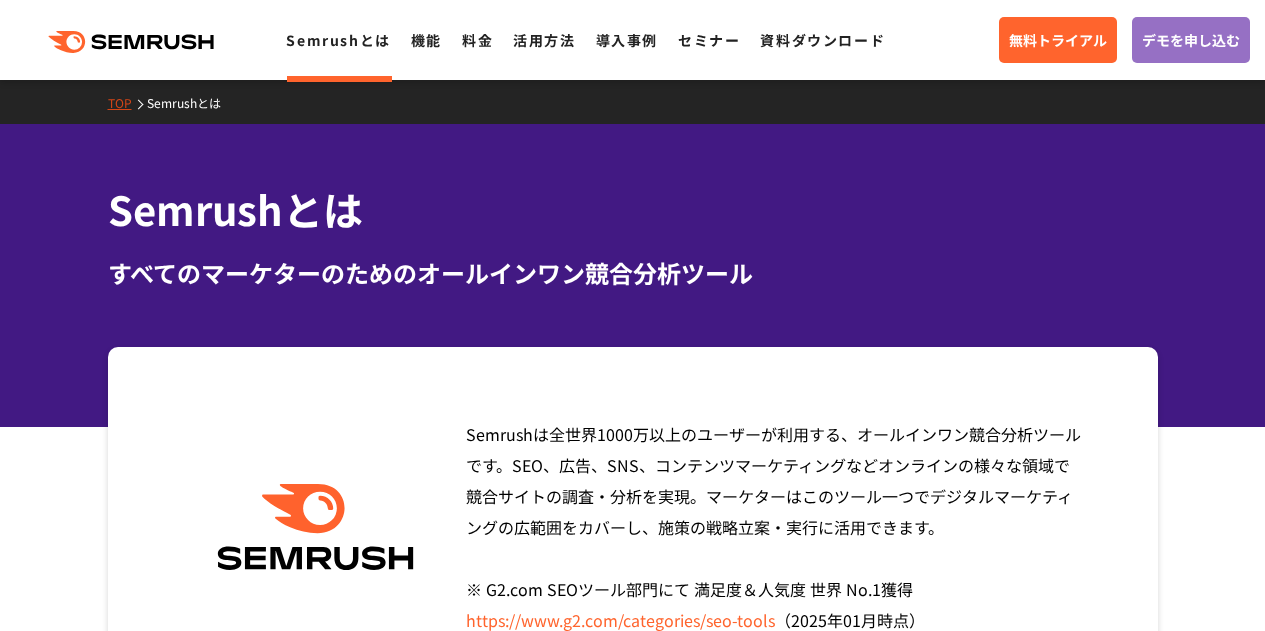 scroll, scrollTop: 0, scrollLeft: 0, axis: both 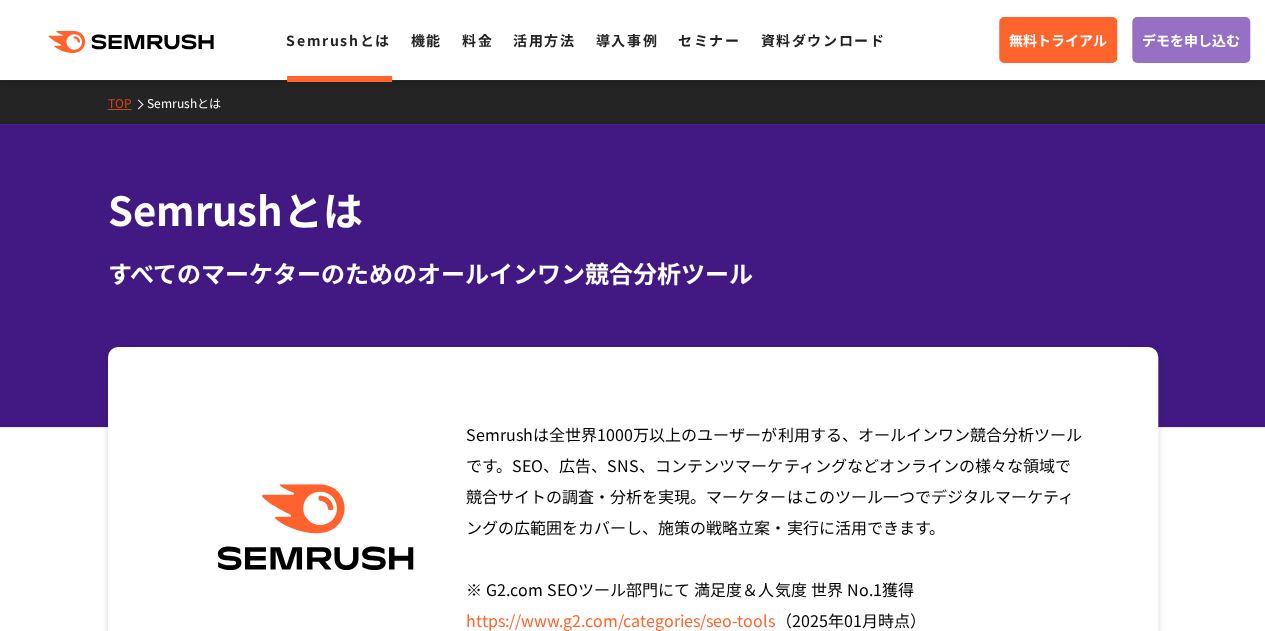 click on "TOP" at bounding box center [127, 102] 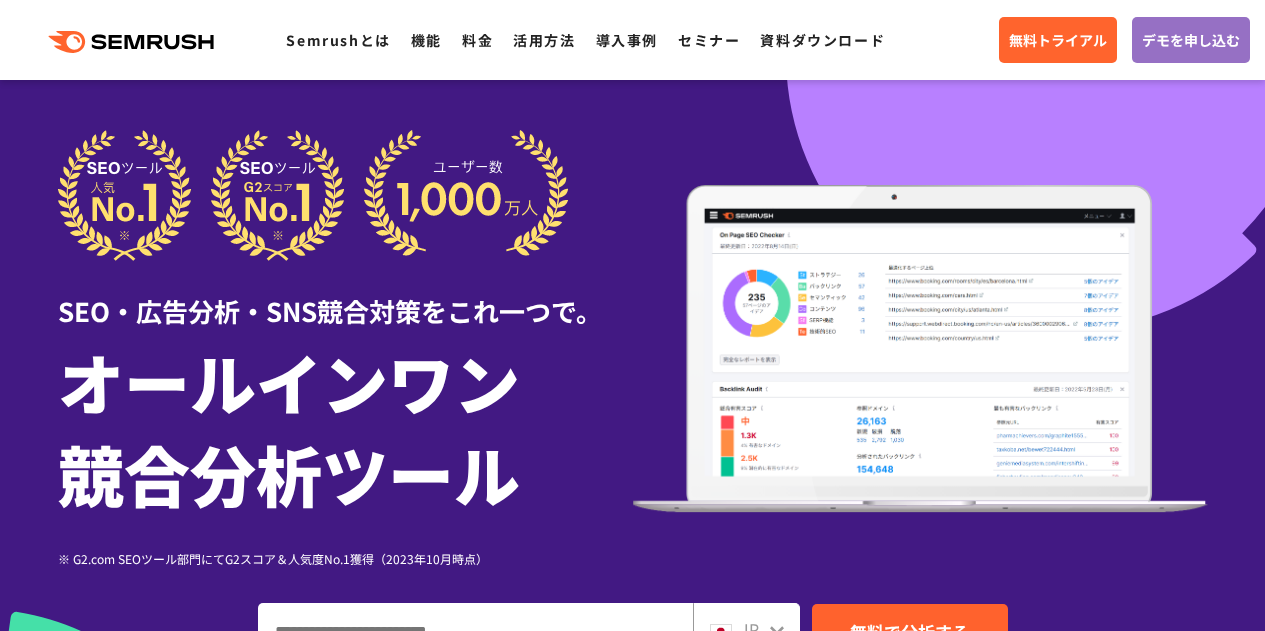 scroll, scrollTop: 95, scrollLeft: 0, axis: vertical 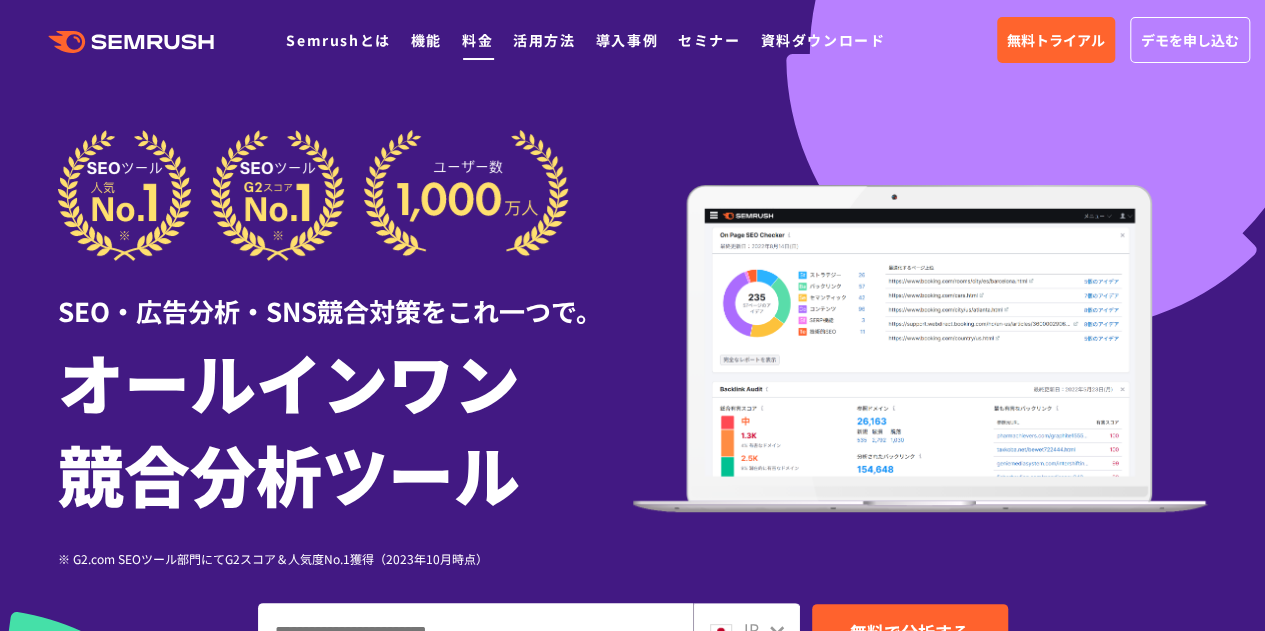 click on "料金" at bounding box center [477, 40] 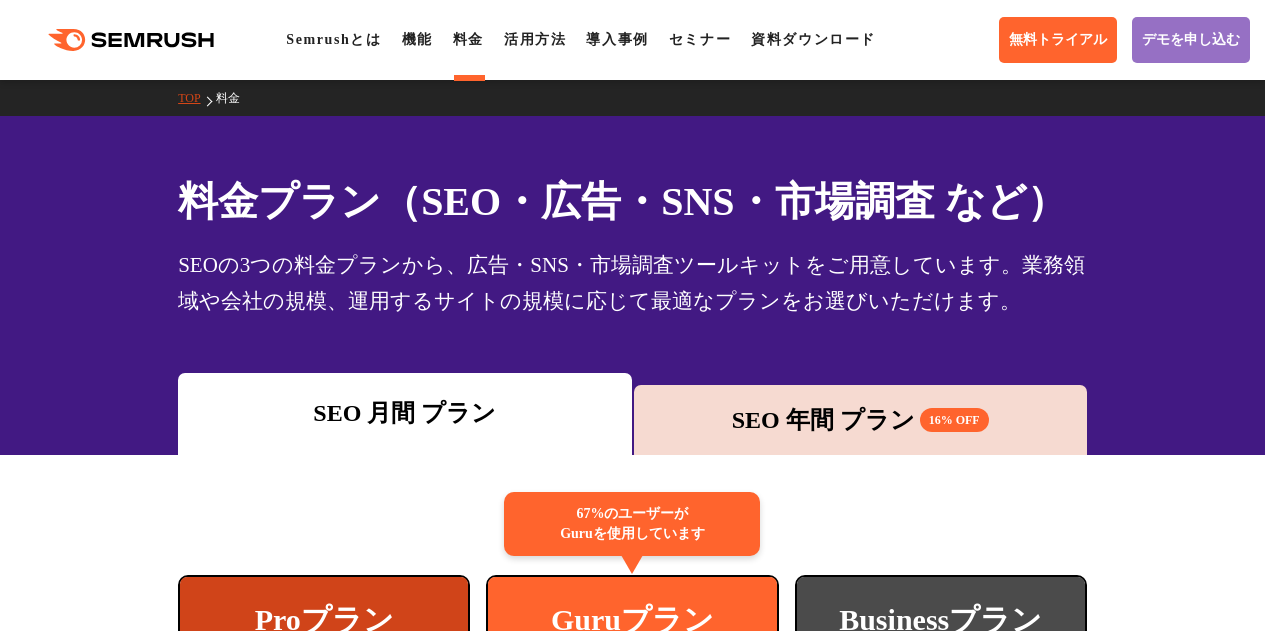 scroll, scrollTop: 500, scrollLeft: 0, axis: vertical 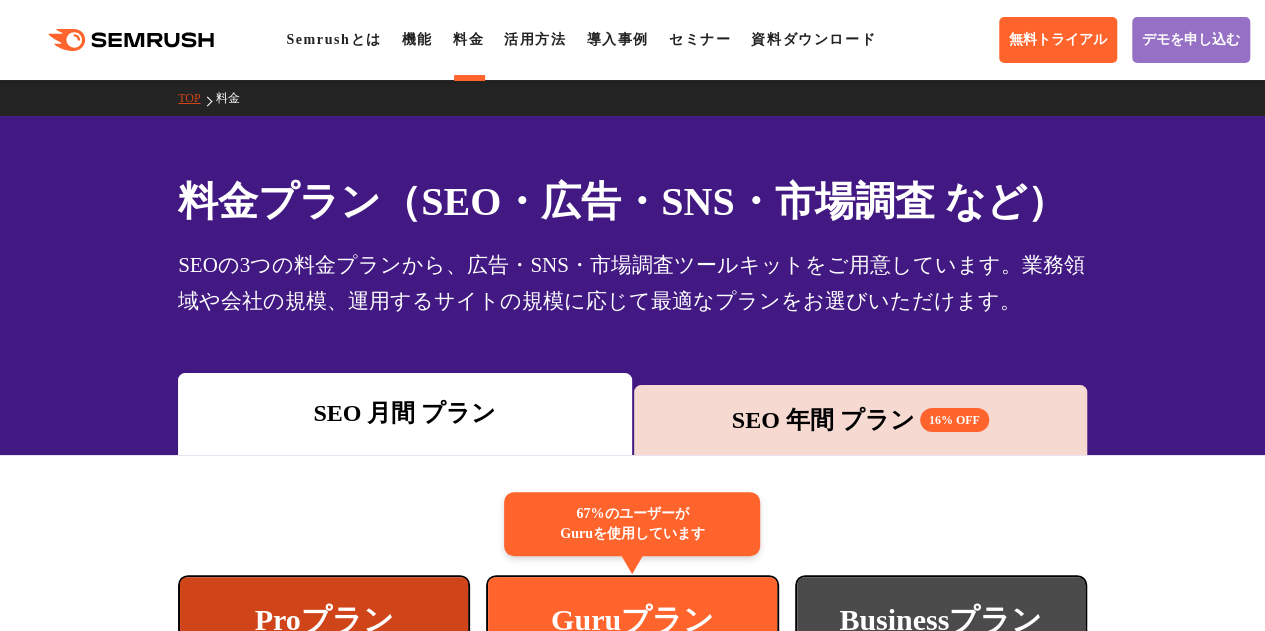 click on "TOP" at bounding box center (196, 98) 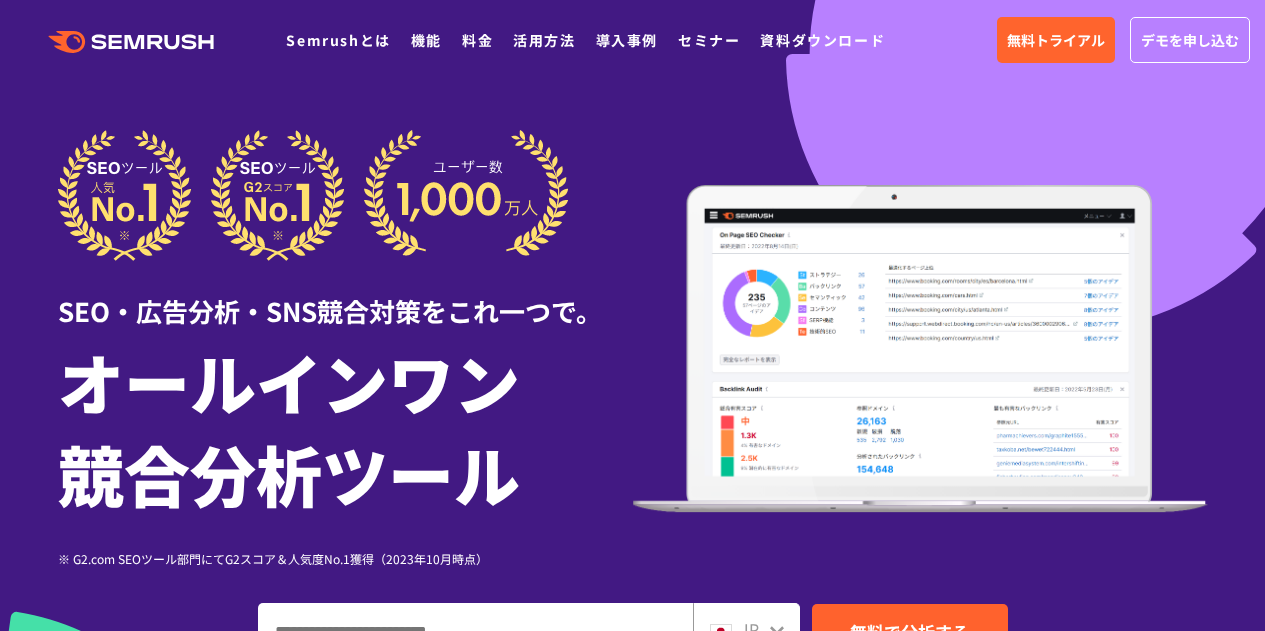scroll, scrollTop: 0, scrollLeft: 0, axis: both 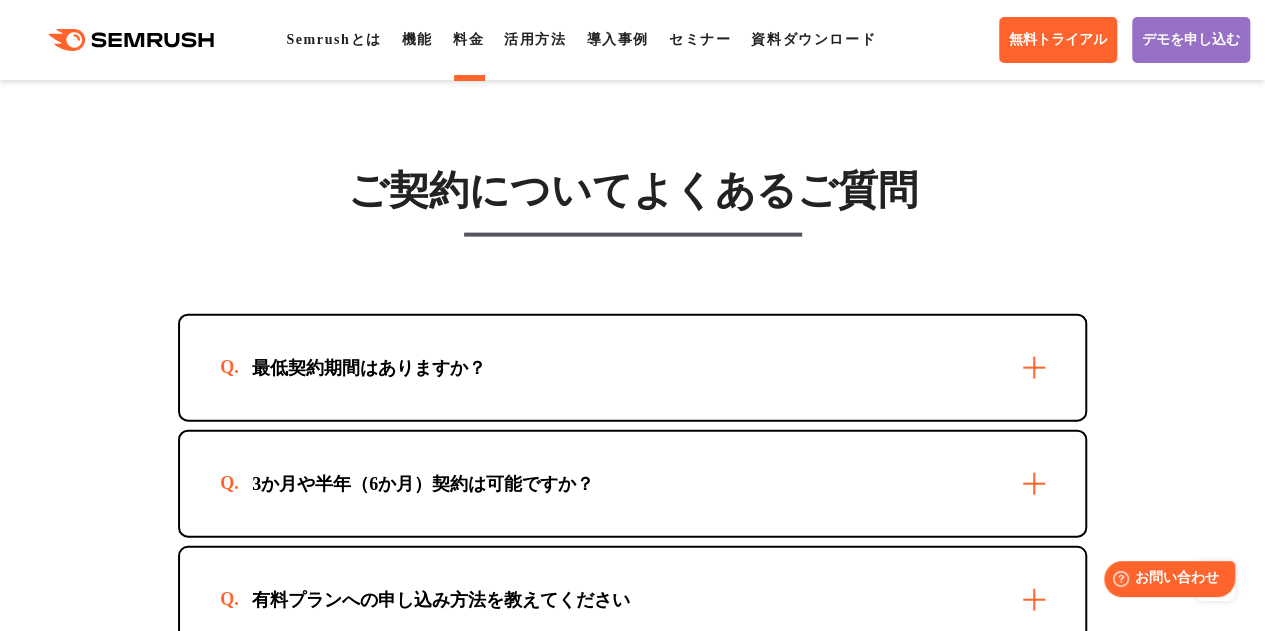 click on "ご契約についてよくあるご質問" at bounding box center (632, 191) 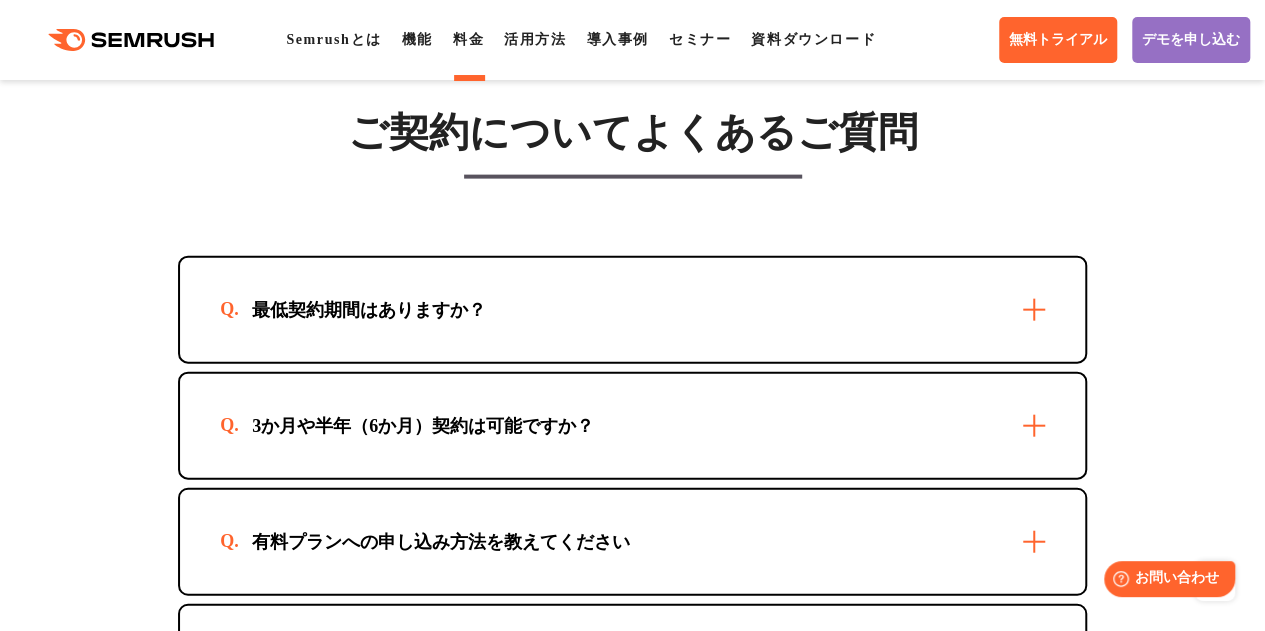 scroll, scrollTop: 6000, scrollLeft: 0, axis: vertical 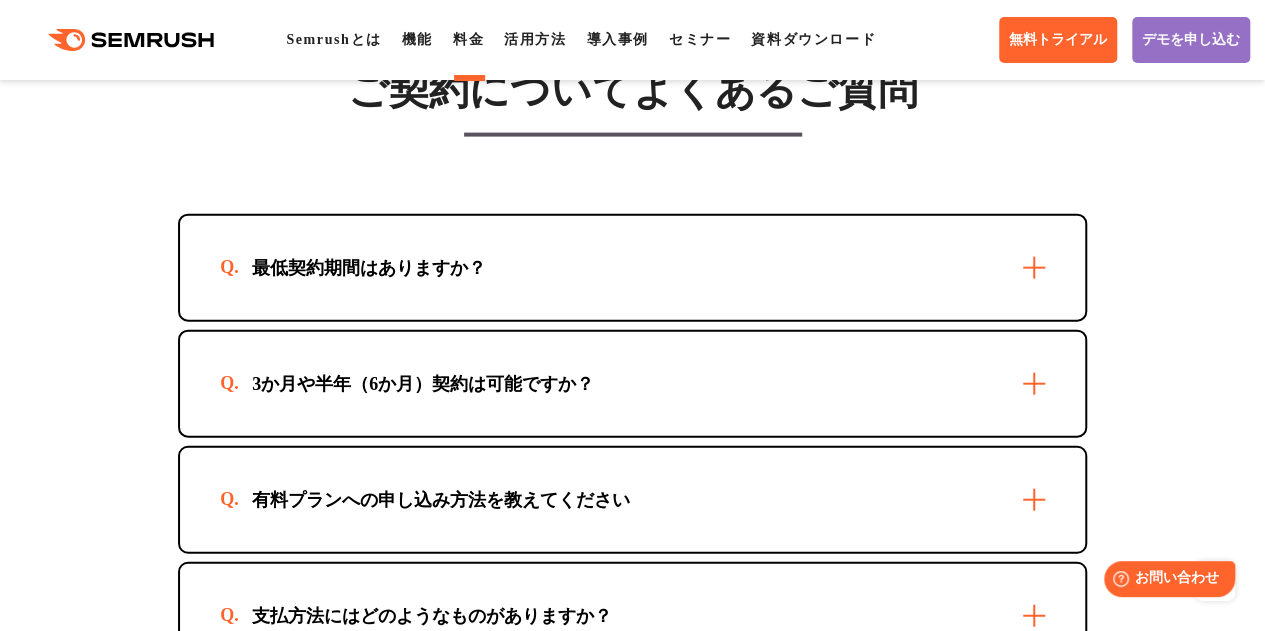 click on "最低契約期間はありますか？" at bounding box center [369, 268] 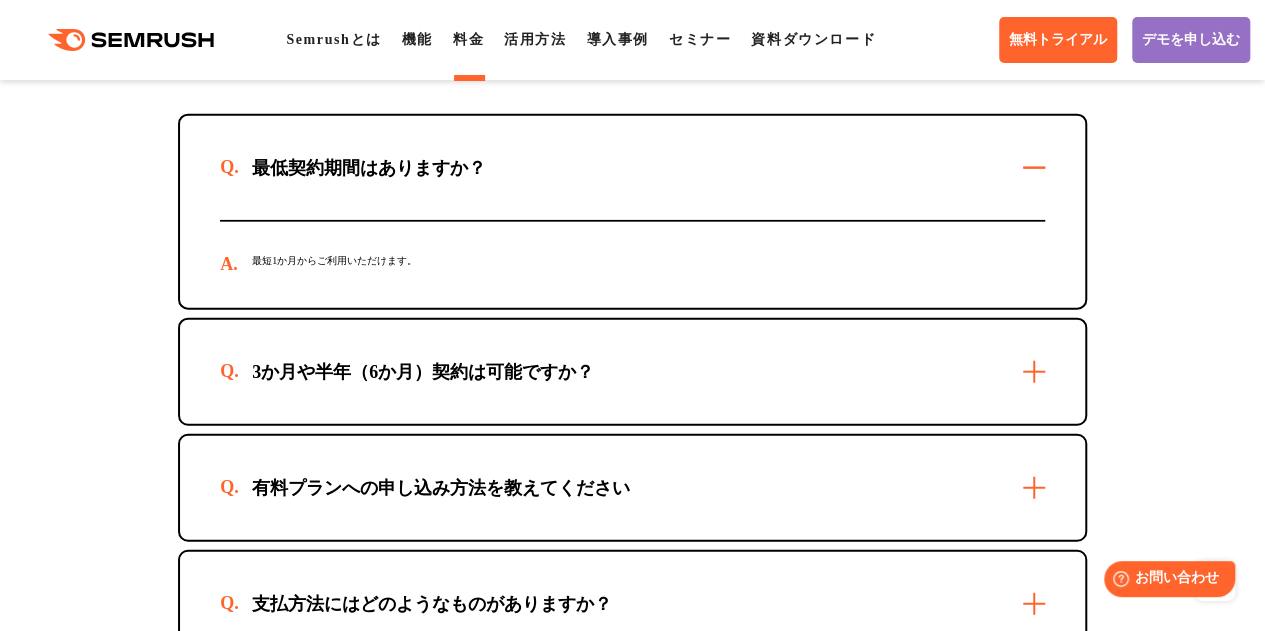 click on "3か月や半年（6か月）契約は可能ですか？" at bounding box center (632, 372) 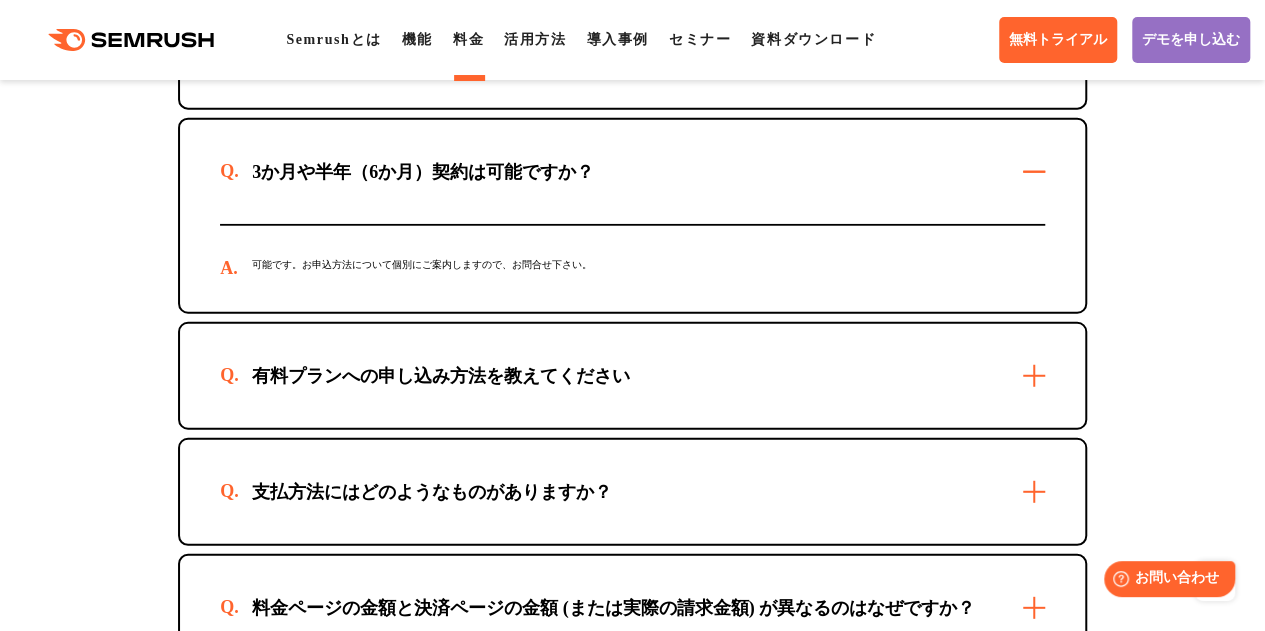 click on "有料プランへの申し込み方法を教えてください" at bounding box center [632, 376] 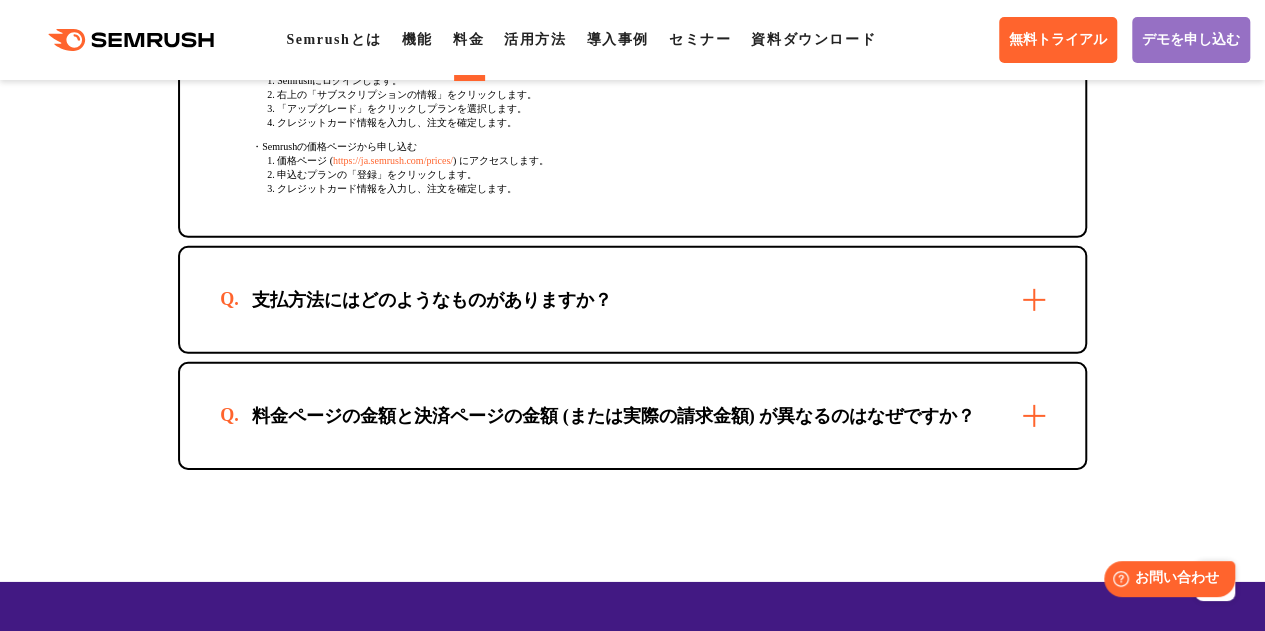 scroll, scrollTop: 6700, scrollLeft: 0, axis: vertical 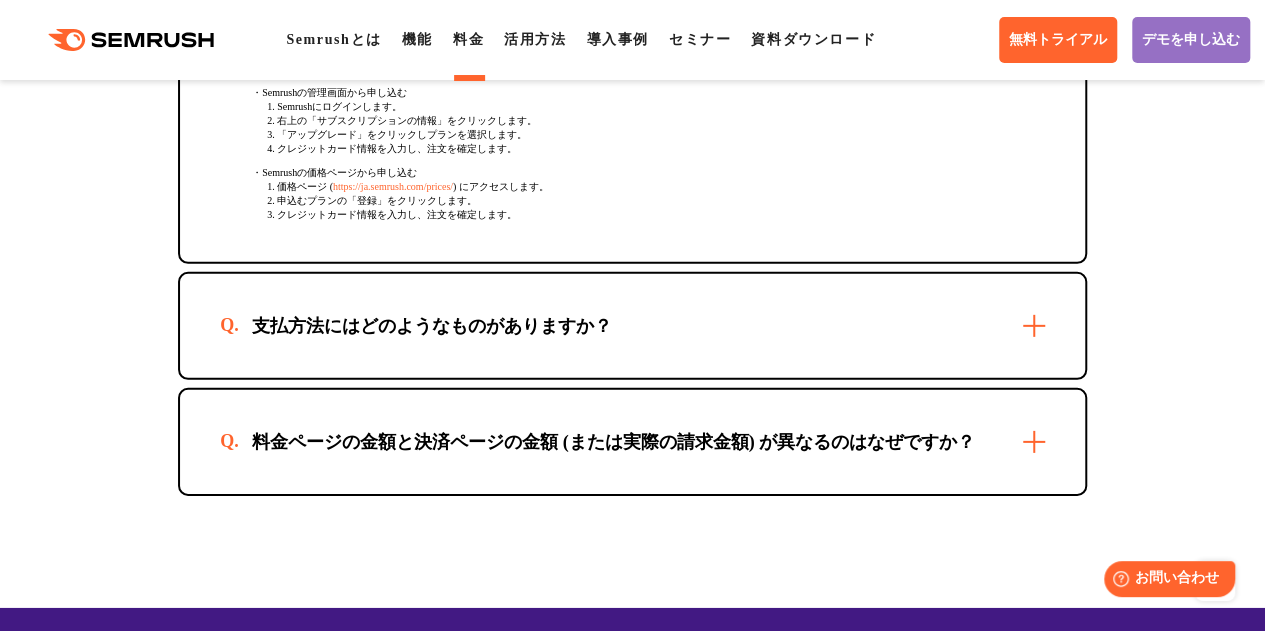 click on "支払方法にはどのようなものがありますか？" at bounding box center [632, 326] 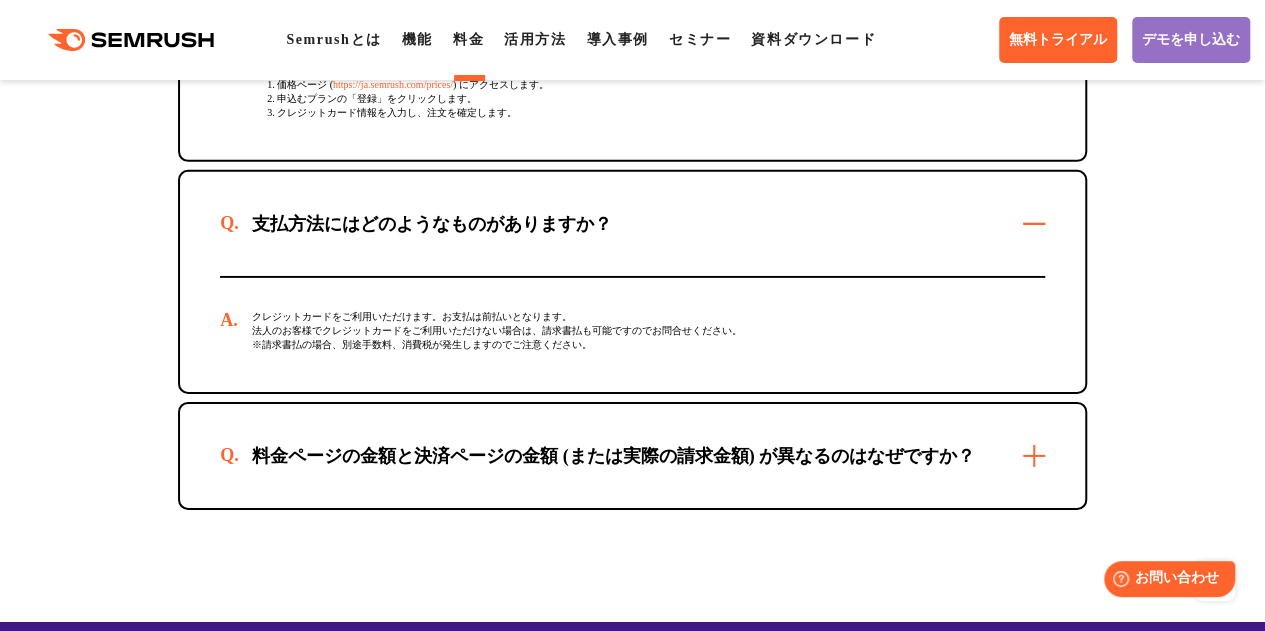 scroll, scrollTop: 6900, scrollLeft: 0, axis: vertical 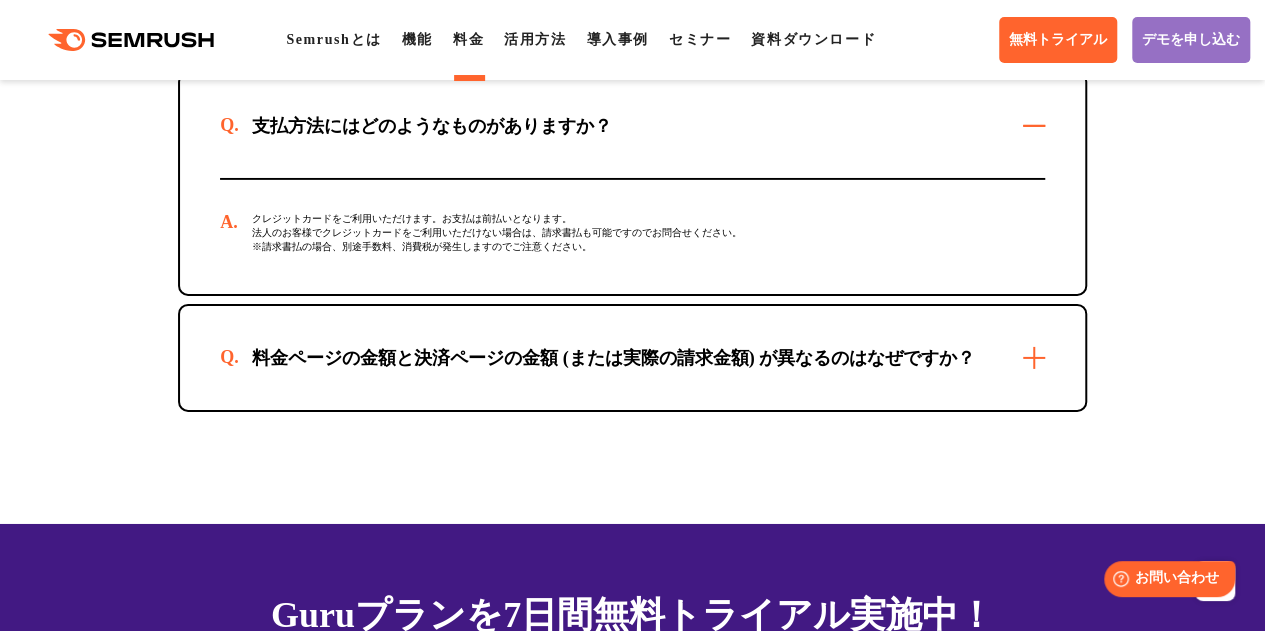 click on "料金ページの金額と決済ページの金額 (または実際の請求金額) が異なるのはなぜですか？" at bounding box center (613, 358) 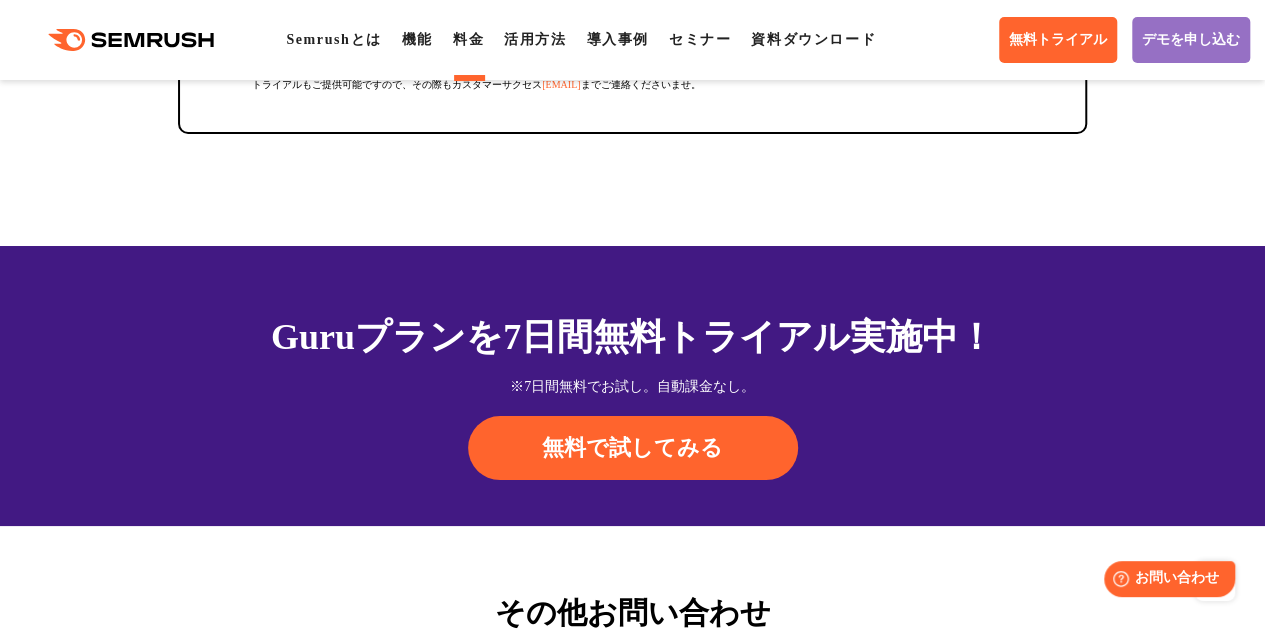scroll, scrollTop: 7300, scrollLeft: 0, axis: vertical 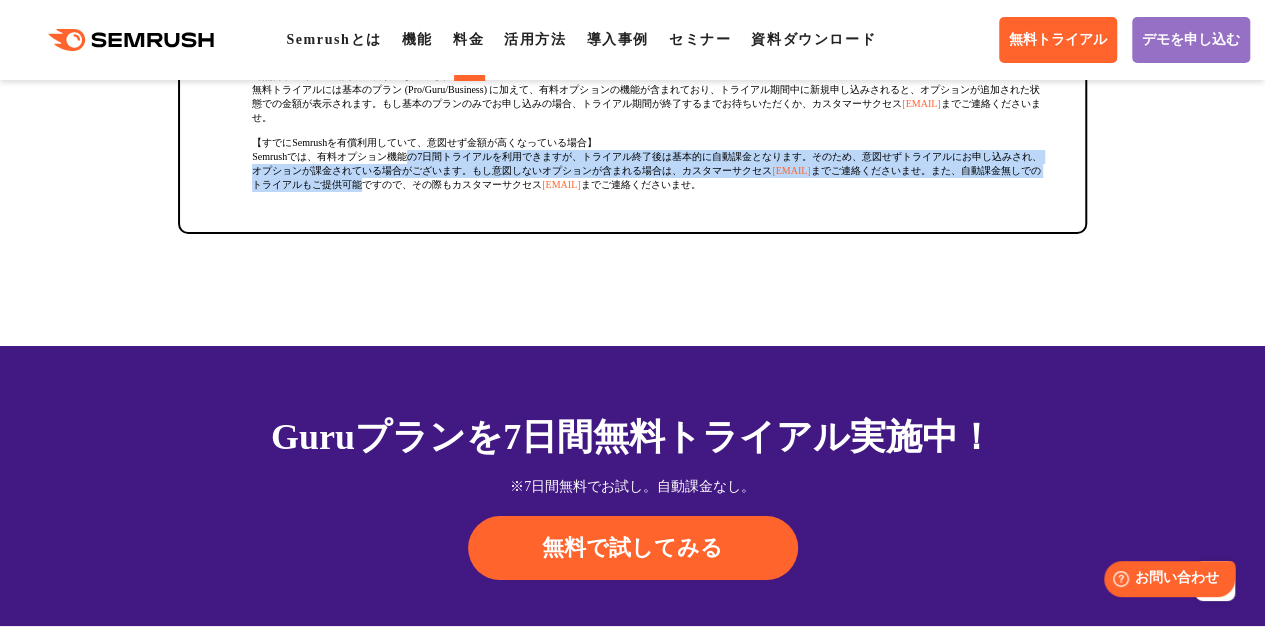drag, startPoint x: 414, startPoint y: 194, endPoint x: 486, endPoint y: 225, distance: 78.39005 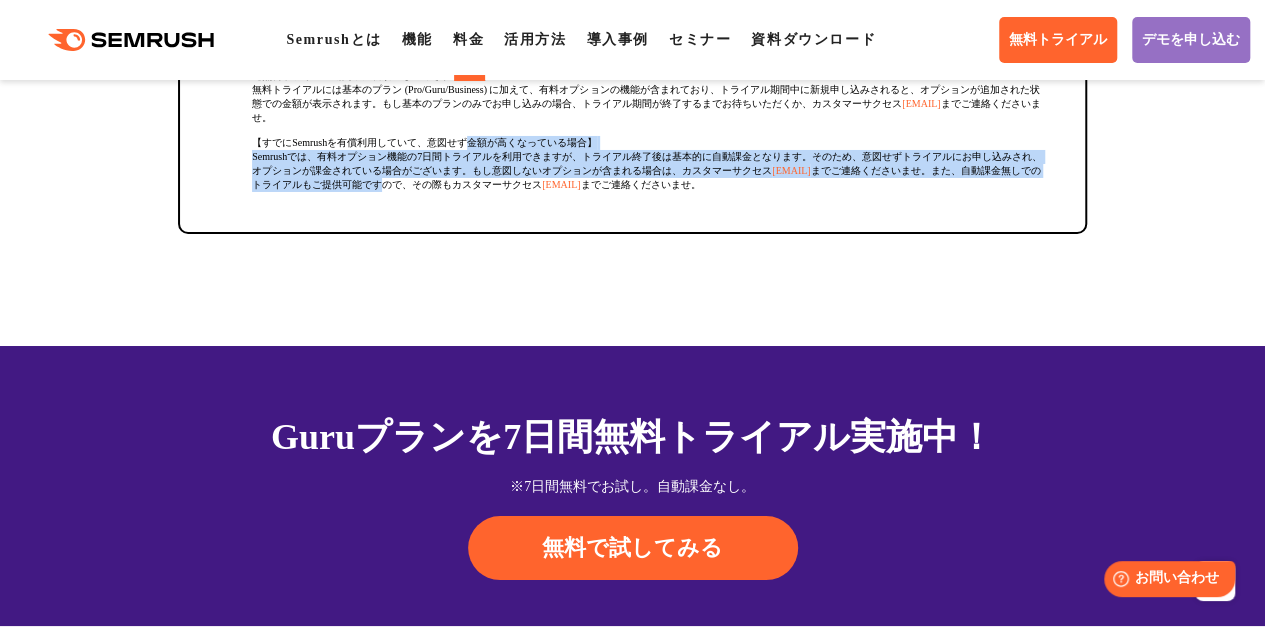 drag, startPoint x: 470, startPoint y: 183, endPoint x: 506, endPoint y: 225, distance: 55.31727 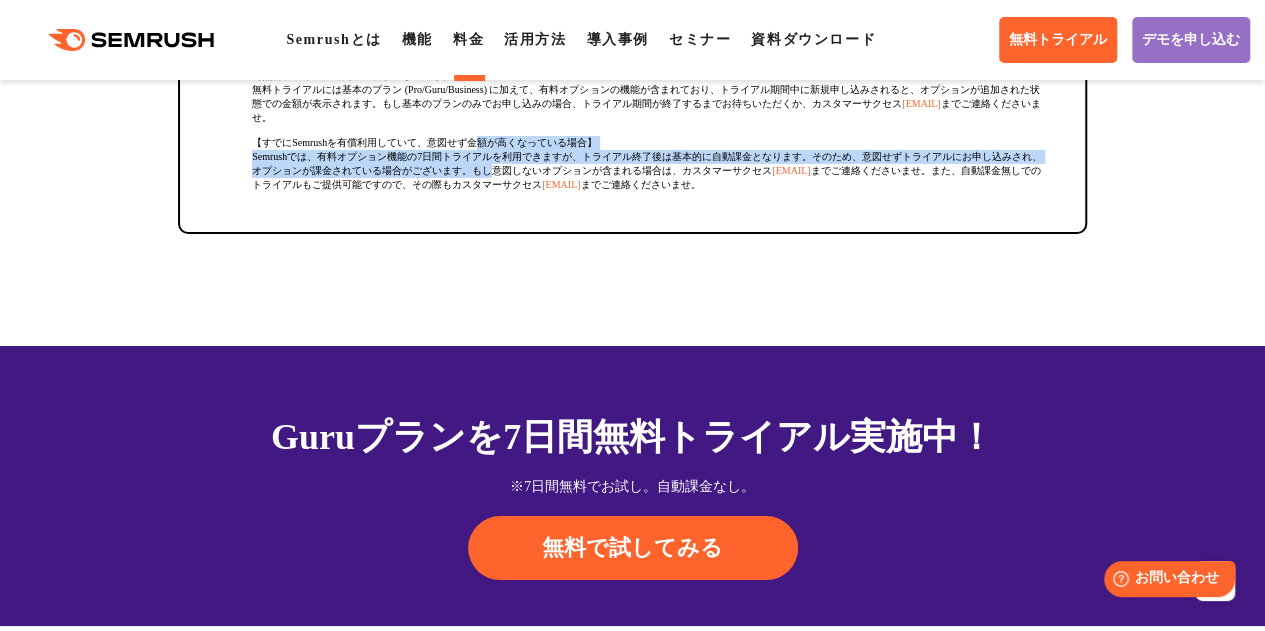 drag, startPoint x: 480, startPoint y: 179, endPoint x: 510, endPoint y: 217, distance: 48.414875 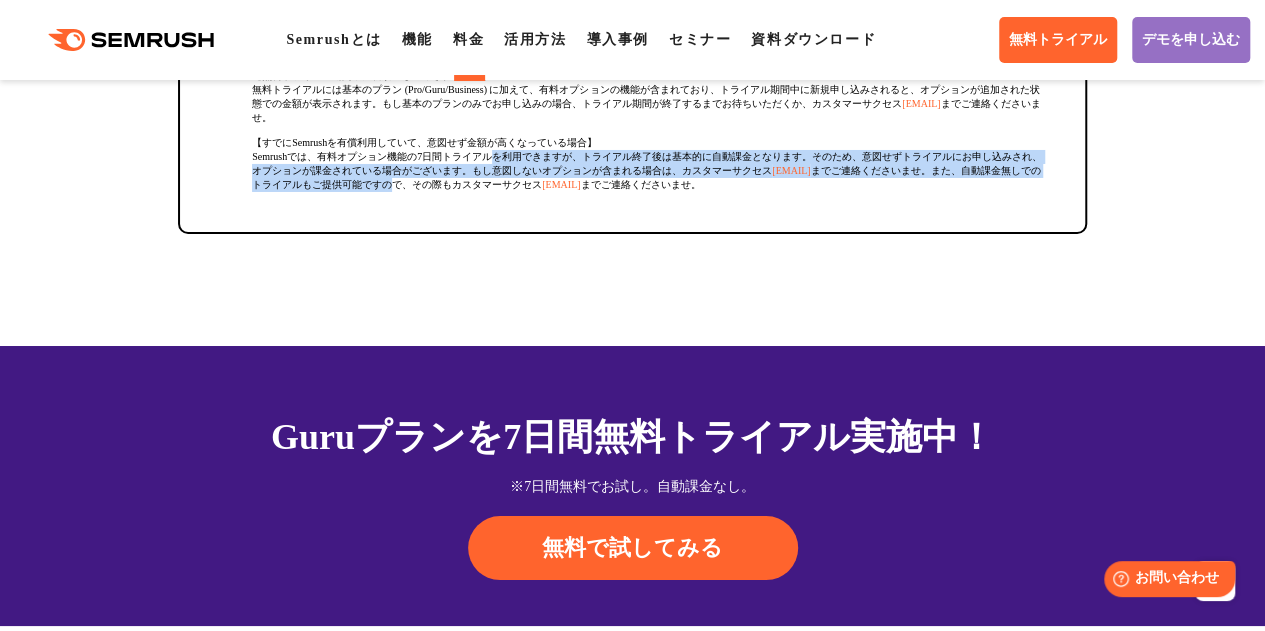 drag, startPoint x: 499, startPoint y: 199, endPoint x: 515, endPoint y: 236, distance: 40.311287 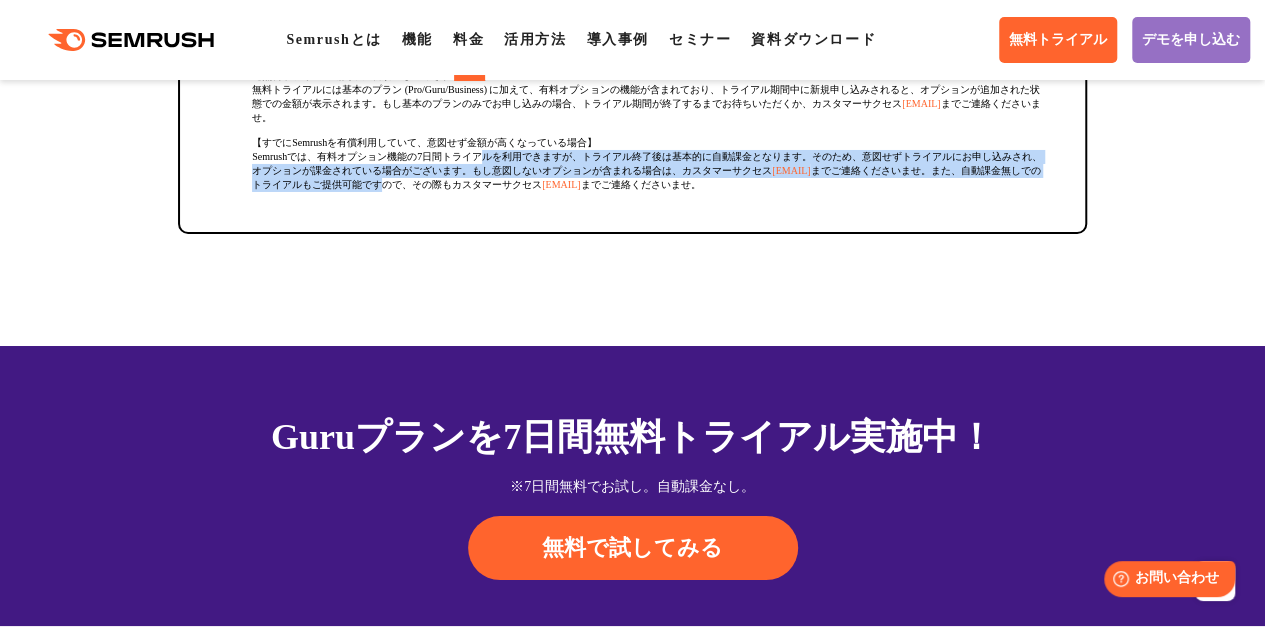 drag, startPoint x: 490, startPoint y: 198, endPoint x: 507, endPoint y: 231, distance: 37.12142 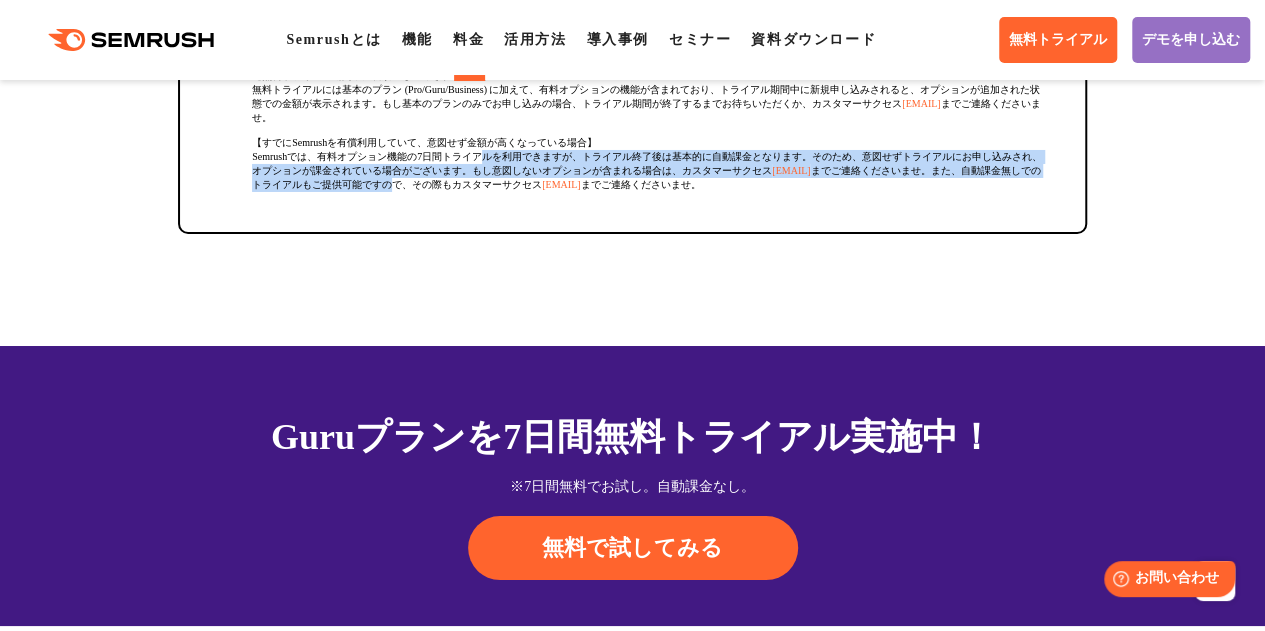 click on "主に以下のいずれかが原因となります。 【無料トライアル期間中に新規申し込みされる場合】 無料トライアルには基本のプラン (Pro/Guru/Business) に加えて、有料オプションの機能が含まれており、トライアル期間中に新規申し込みされると、オプションが追加された状態での金額が表示されます。もし基本のプランのみでお申し込みの場合、トライアル期間が終了するまでお待ちいただくか、カスタマーサクセス  [EMAIL]  までご連絡くださいませ。 【すでにSemrushを有償利用していて、意図せず金額が高くなっている場合】  [EMAIL]  までご連絡くださいませ。また、自動課金無しでのトライアルもご提供可能ですので、その際もカスタマーサクセス  [EMAIL]  までご連絡くださいませ。" at bounding box center (632, 122) 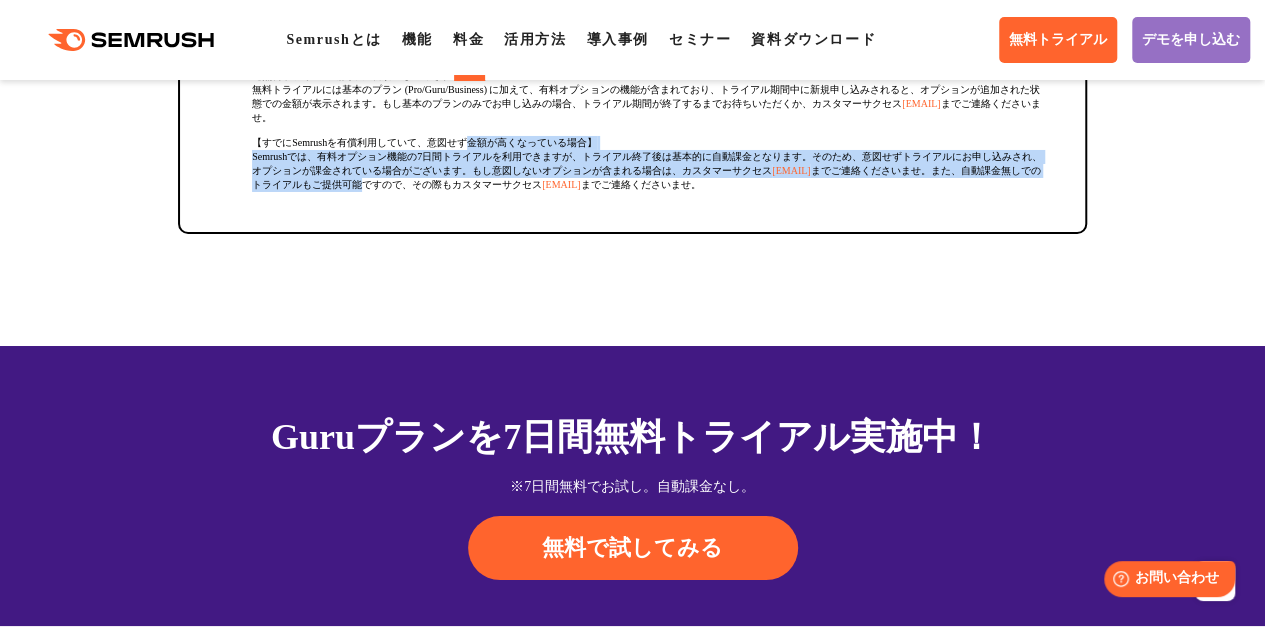 drag, startPoint x: 470, startPoint y: 188, endPoint x: 486, endPoint y: 218, distance: 34 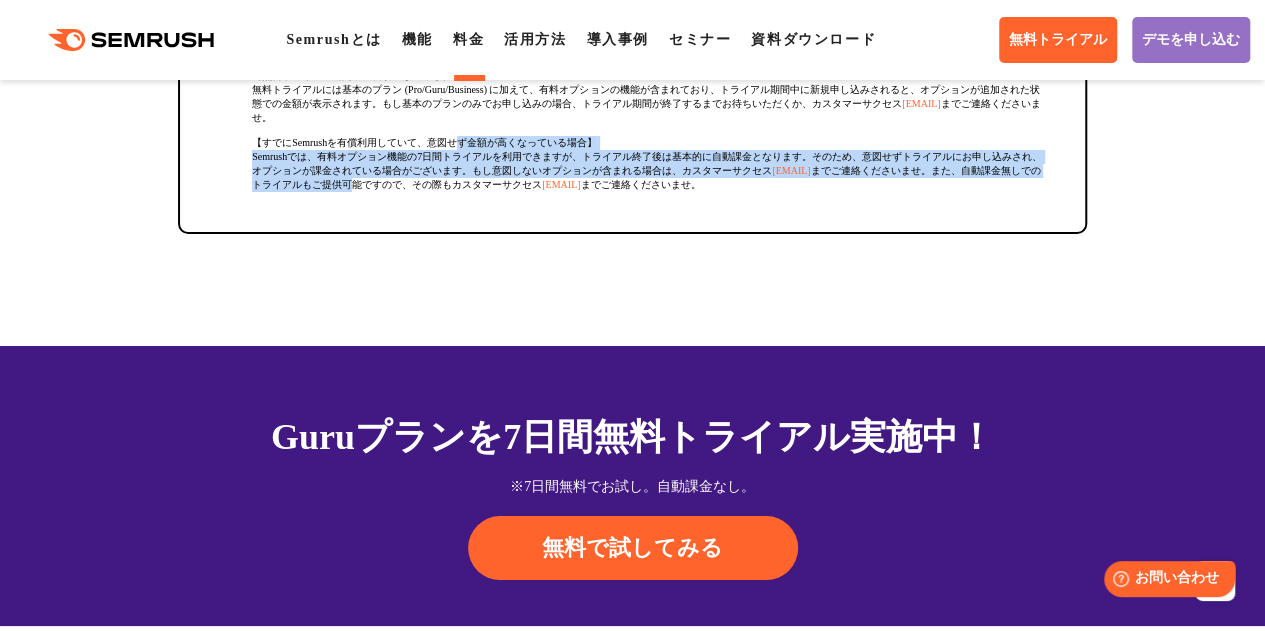 drag, startPoint x: 466, startPoint y: 184, endPoint x: 474, endPoint y: 220, distance: 36.878178 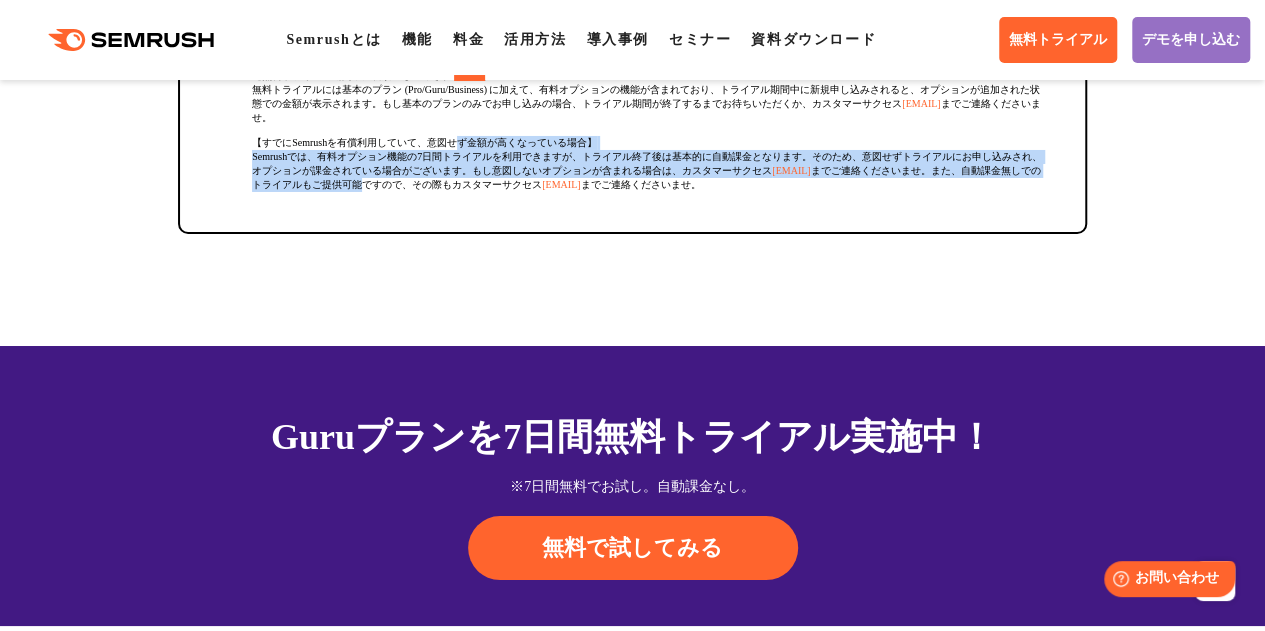 drag, startPoint x: 462, startPoint y: 186, endPoint x: 484, endPoint y: 225, distance: 44.777225 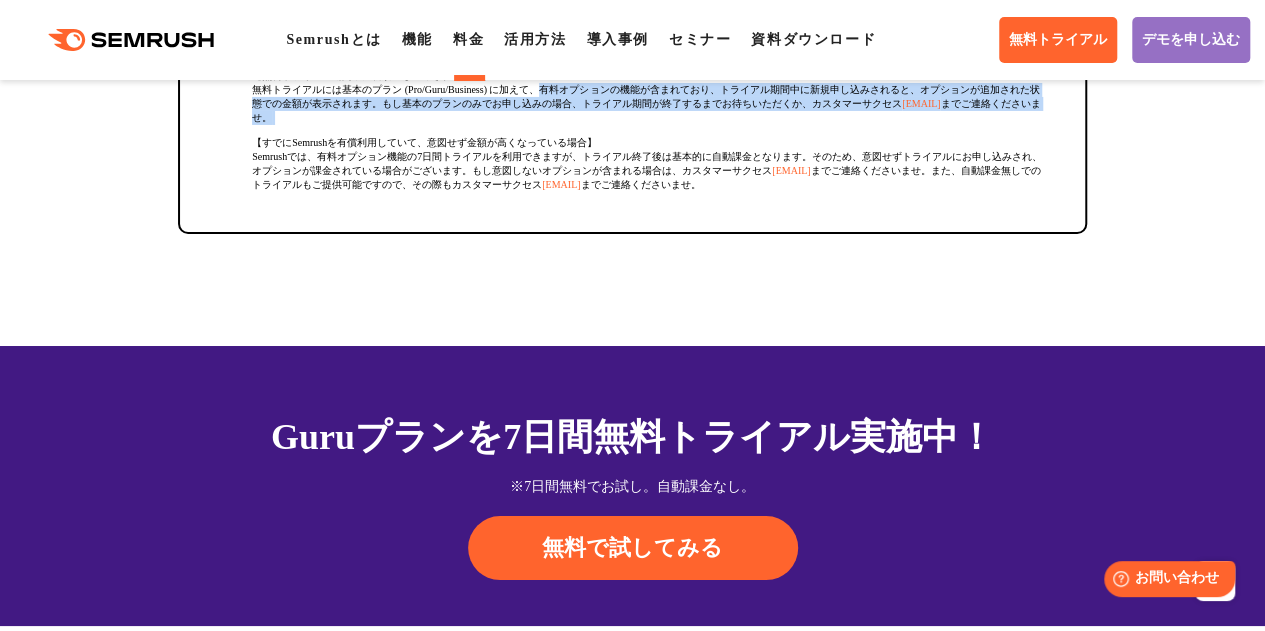drag, startPoint x: 553, startPoint y: 132, endPoint x: 560, endPoint y: 166, distance: 34.713108 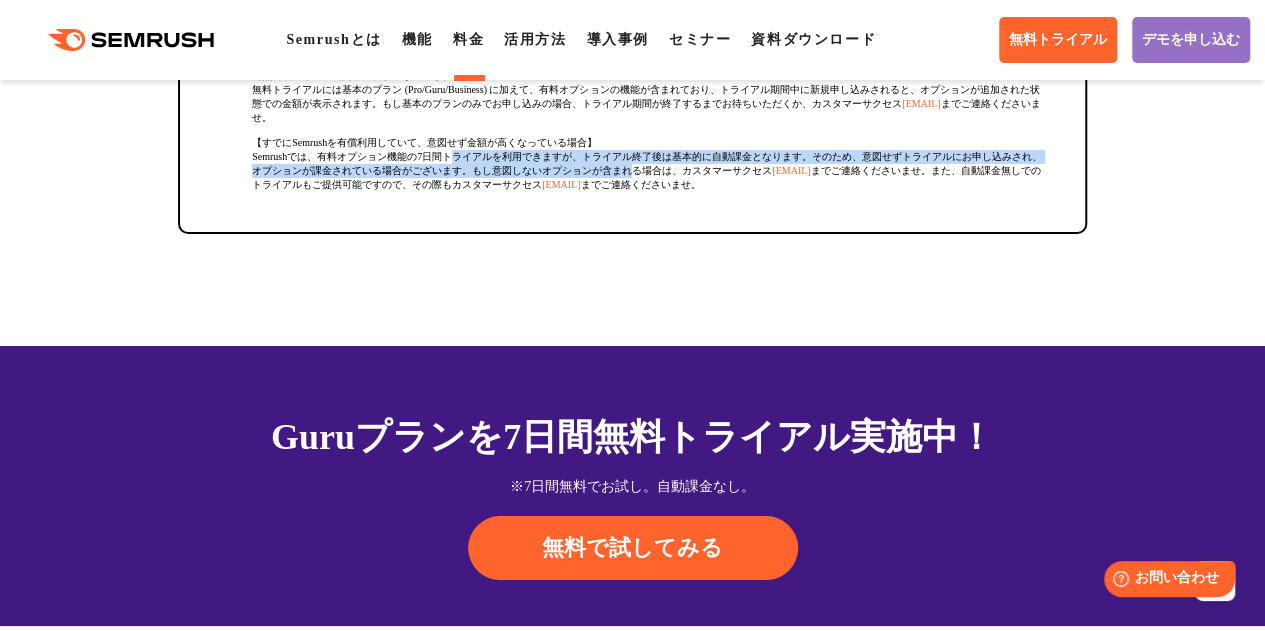drag, startPoint x: 456, startPoint y: 199, endPoint x: 655, endPoint y: 205, distance: 199.09044 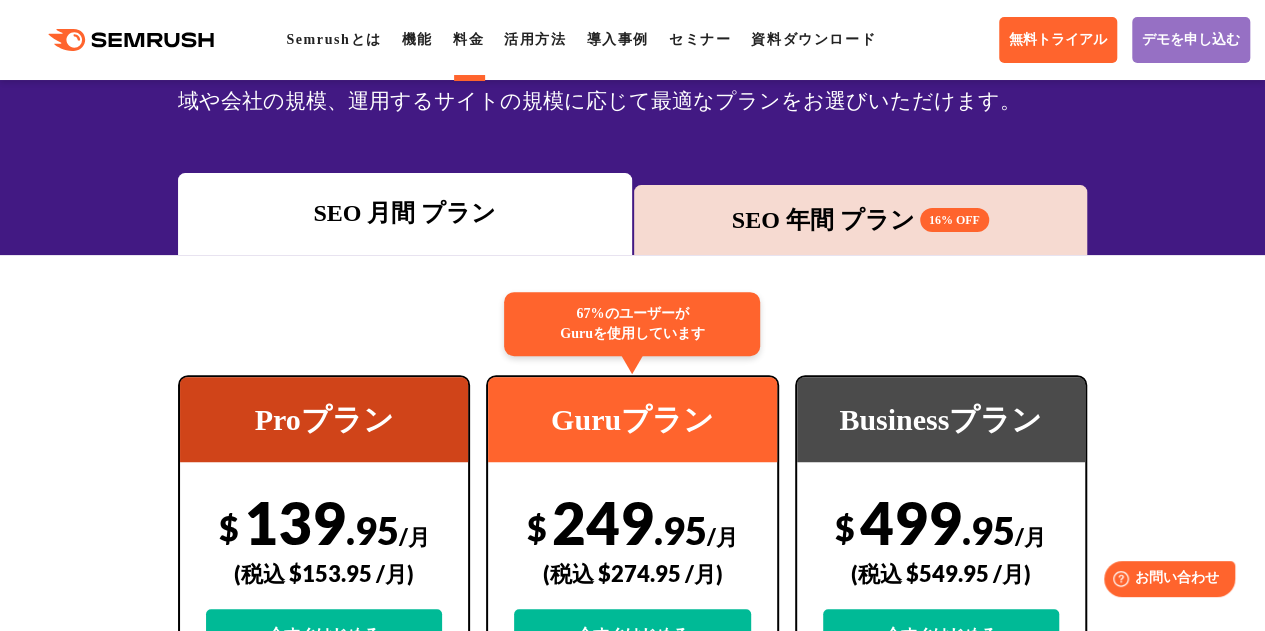 scroll, scrollTop: 0, scrollLeft: 0, axis: both 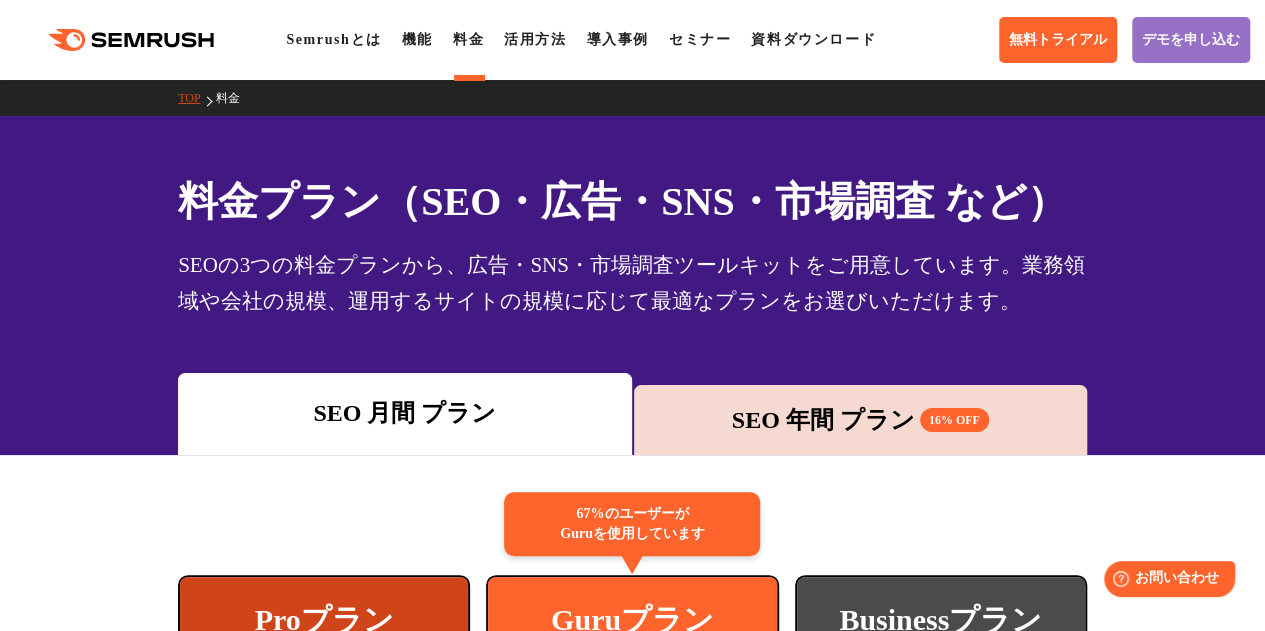 click on "TOP" at bounding box center (196, 98) 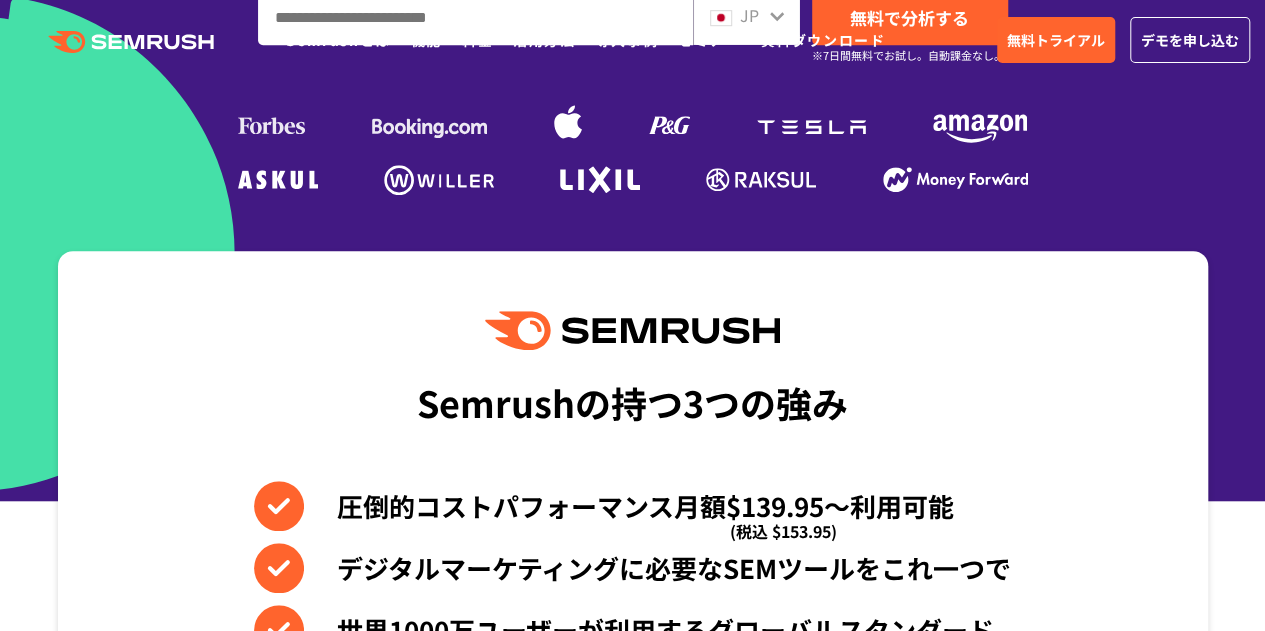 scroll, scrollTop: 800, scrollLeft: 0, axis: vertical 